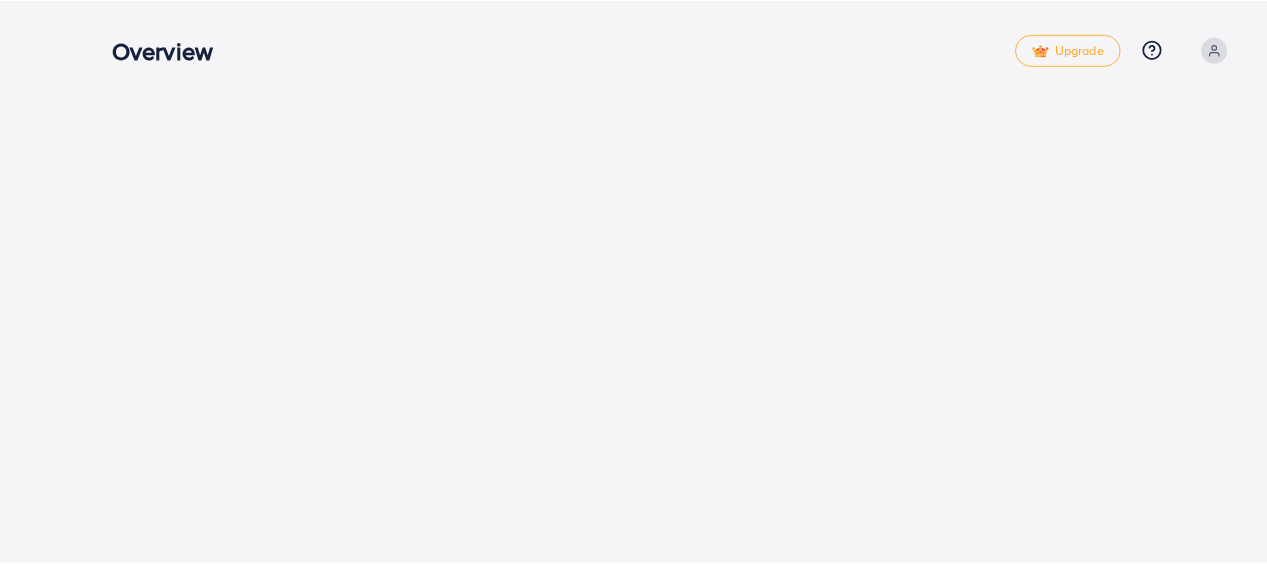 scroll, scrollTop: 0, scrollLeft: 0, axis: both 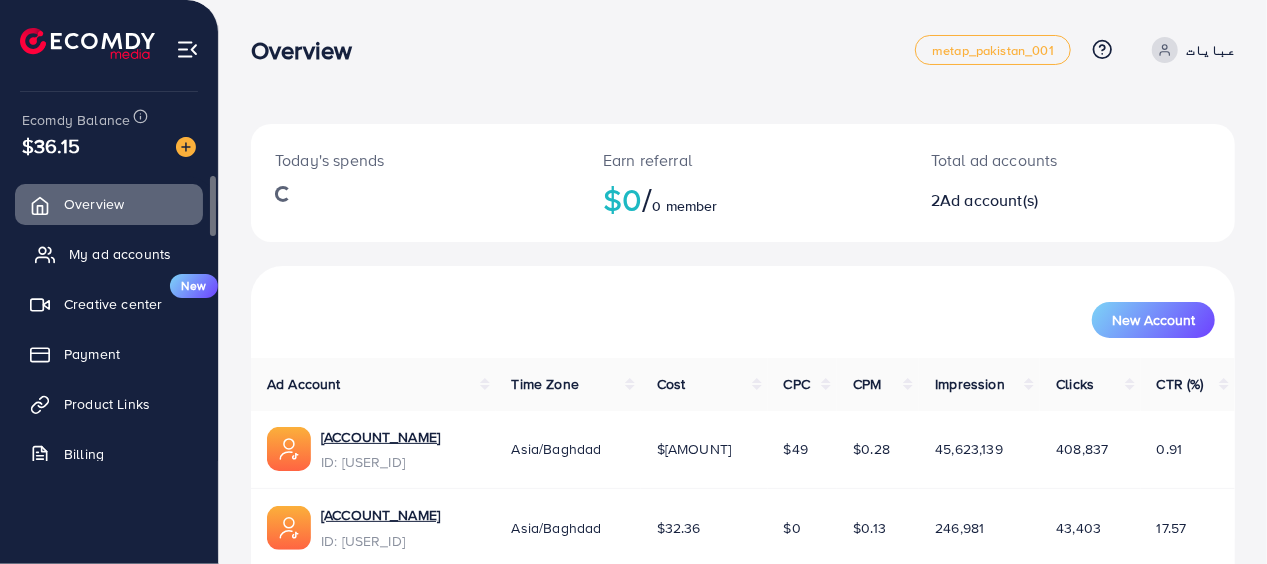 click on "My ad accounts" at bounding box center [120, 254] 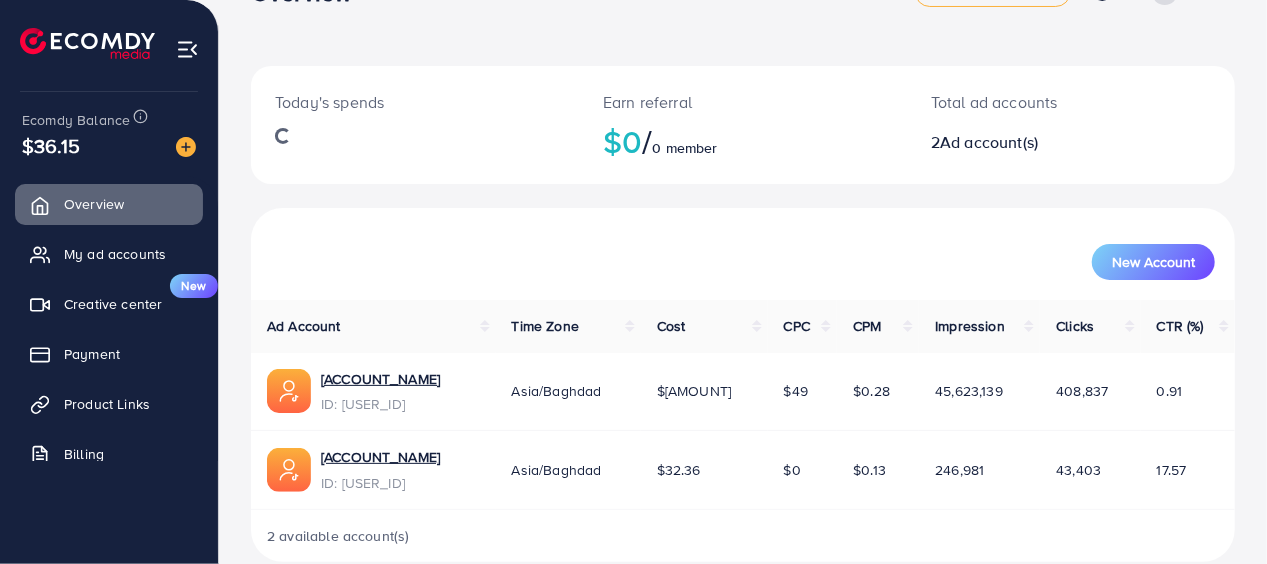 scroll, scrollTop: 87, scrollLeft: 0, axis: vertical 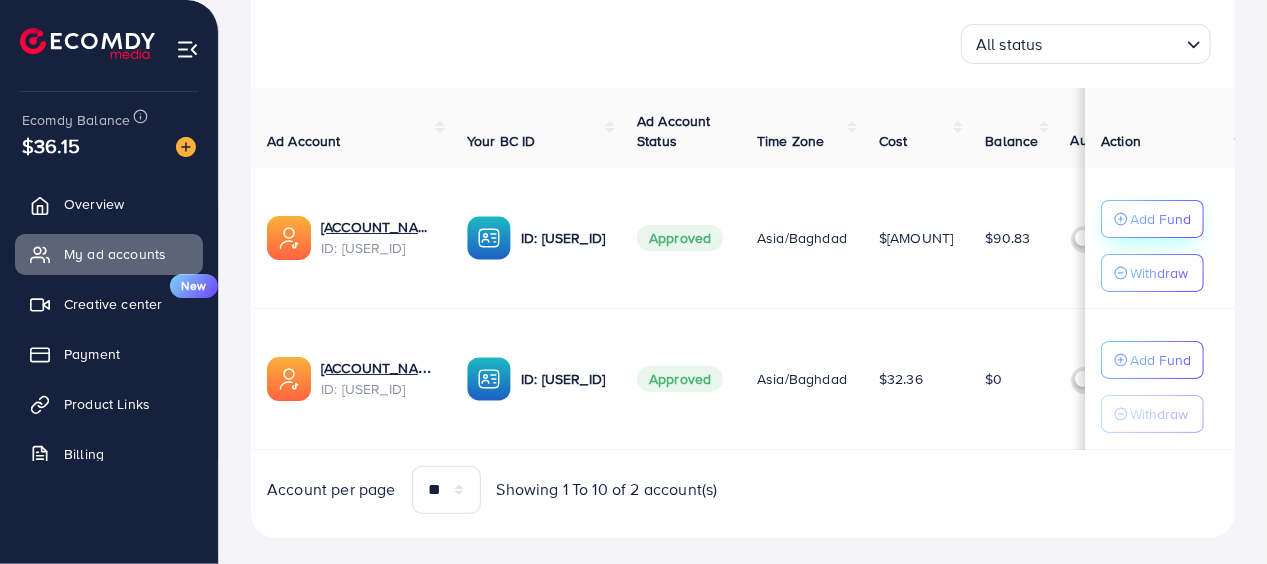click on "Add Fund" at bounding box center (1160, 219) 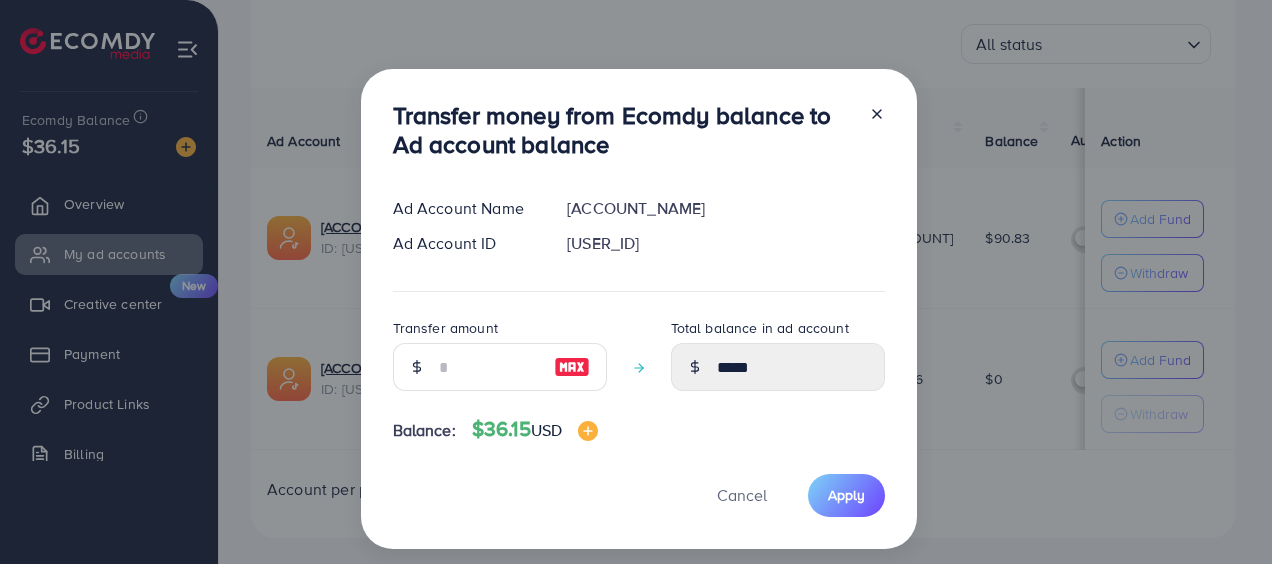 click at bounding box center (572, 367) 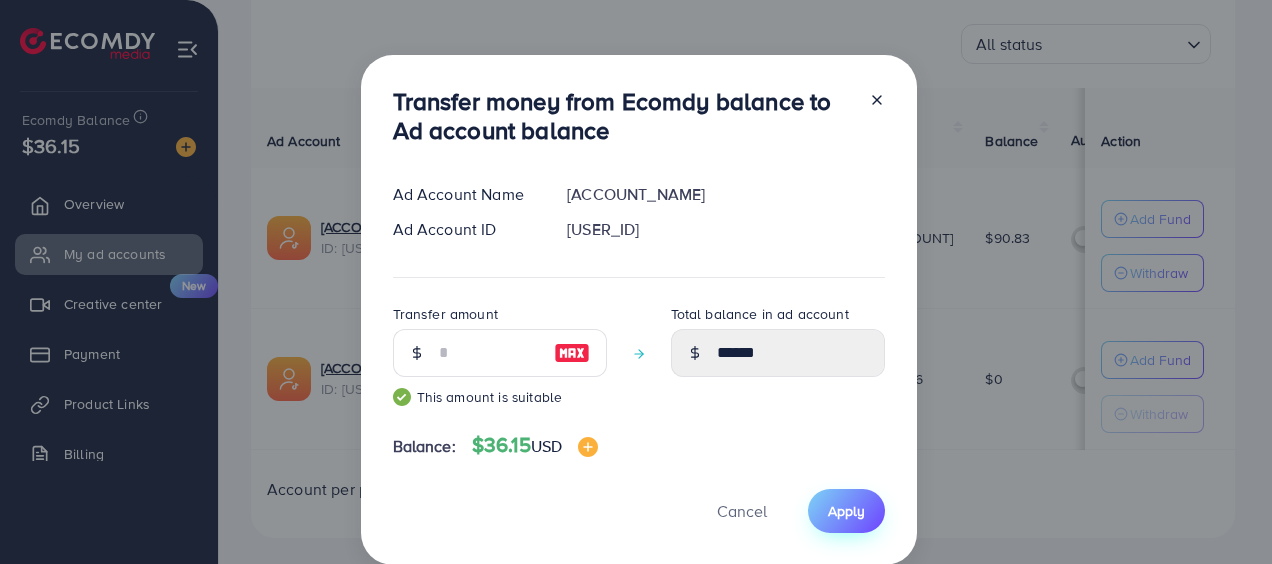 click on "Apply" at bounding box center (846, 510) 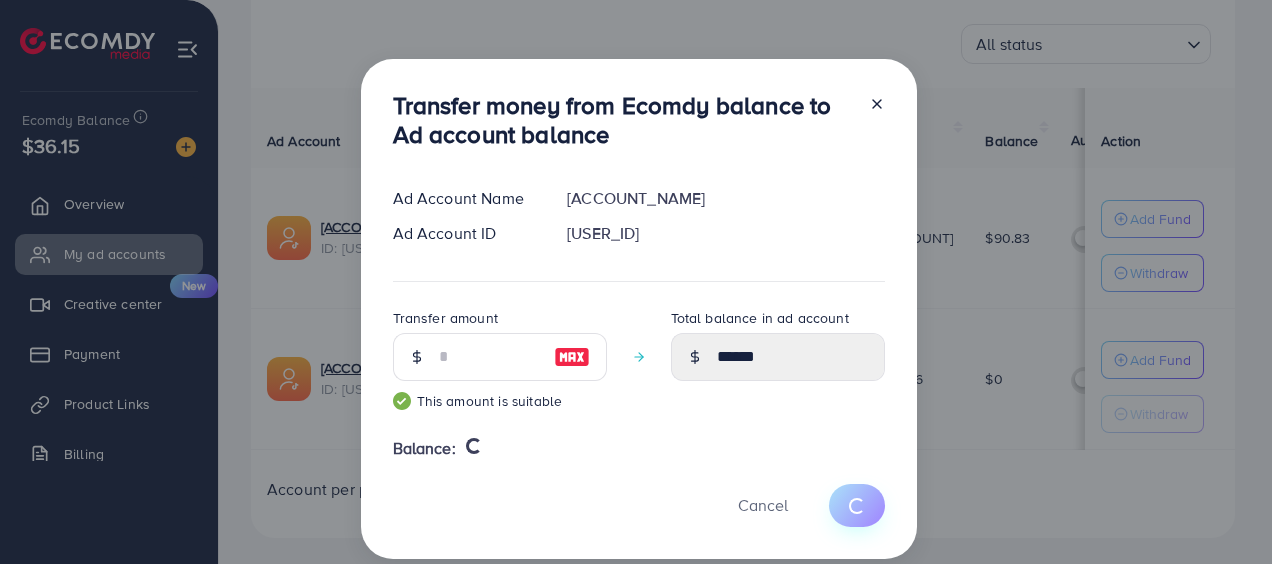 type 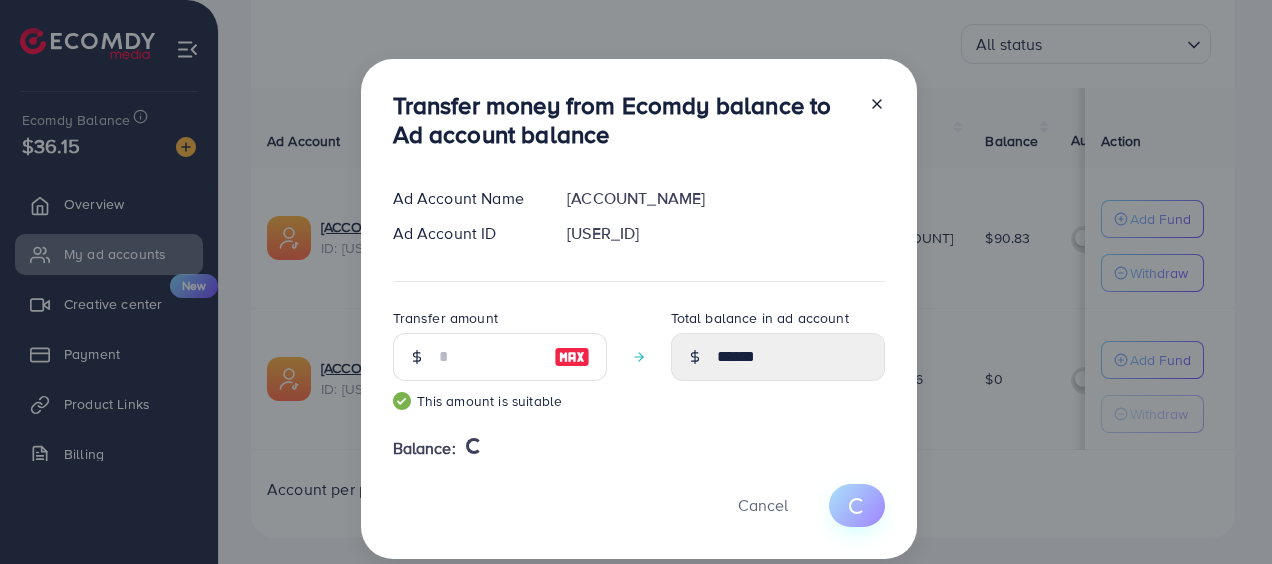 type on "*****" 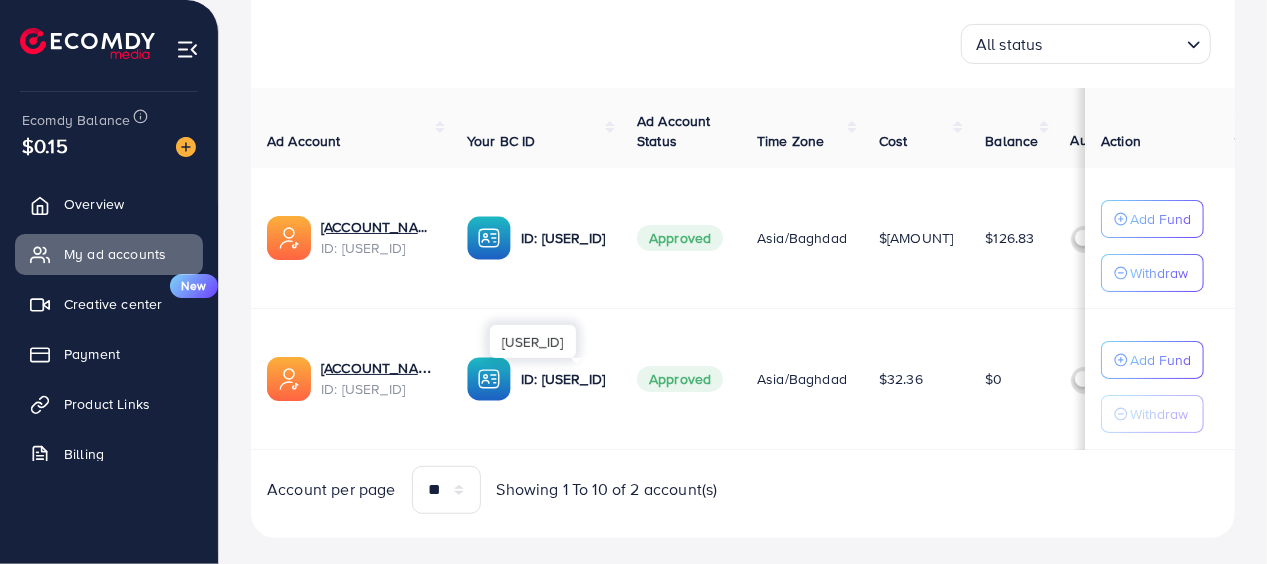 scroll, scrollTop: 0, scrollLeft: 0, axis: both 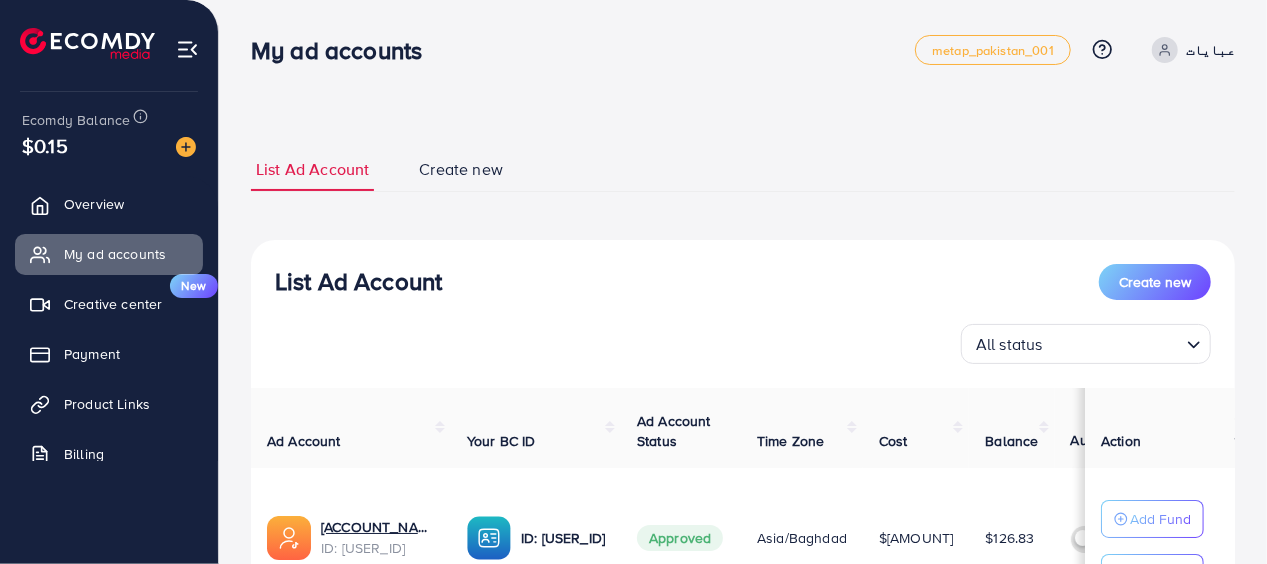click on "Create new" at bounding box center [461, 169] 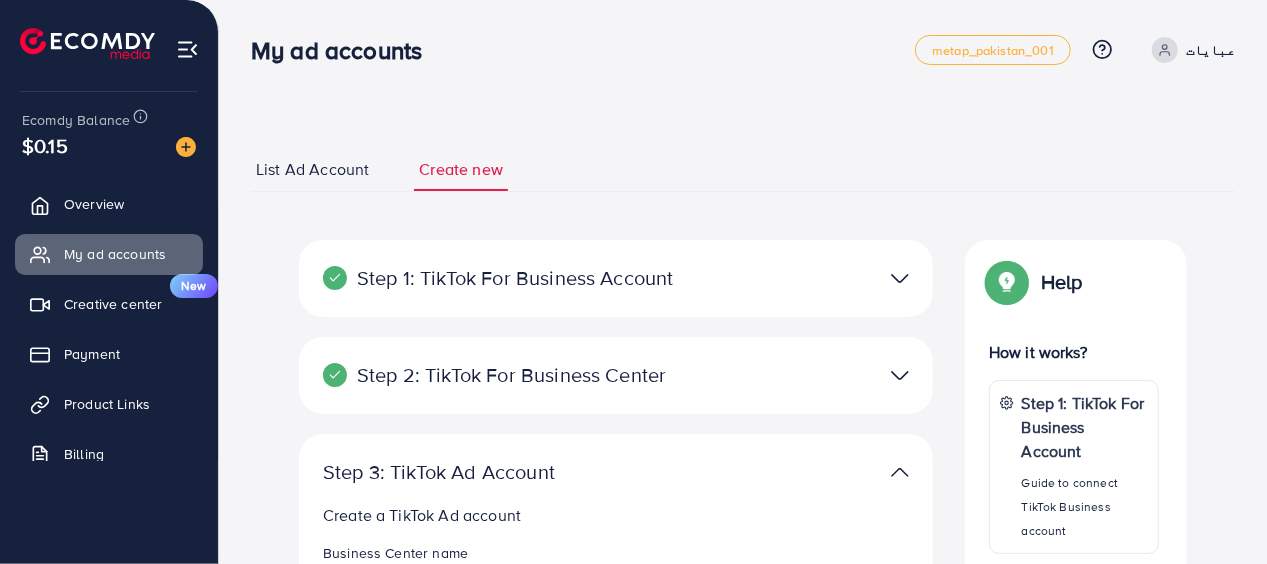 click on "**********" at bounding box center [743, 643] 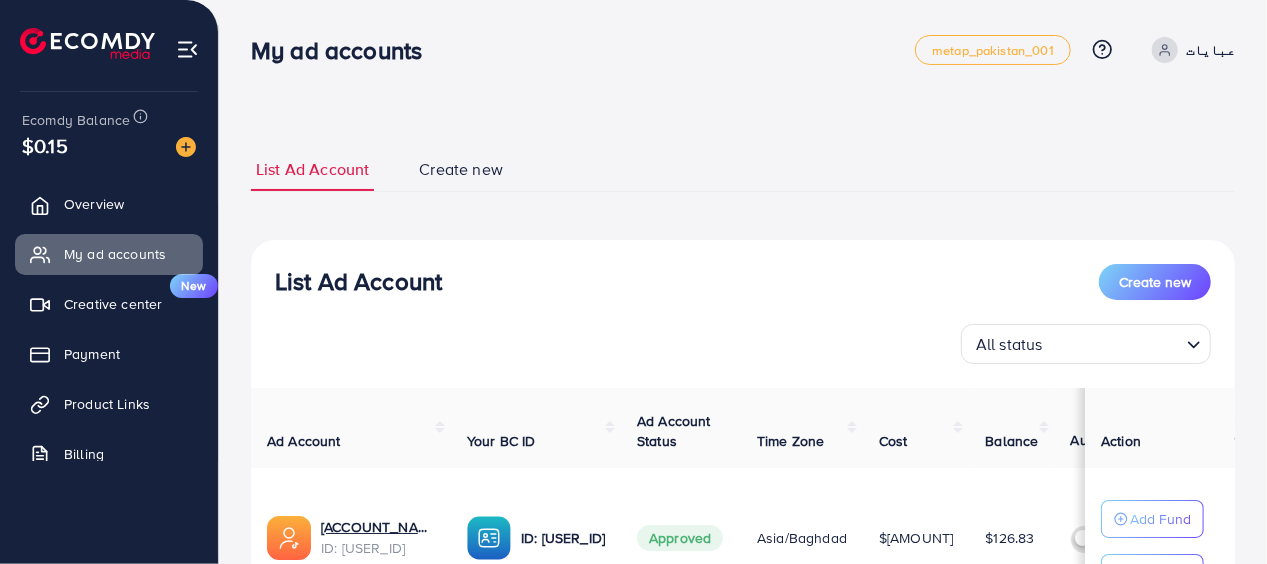 click on "Ecomdy Balance" at bounding box center [76, 120] 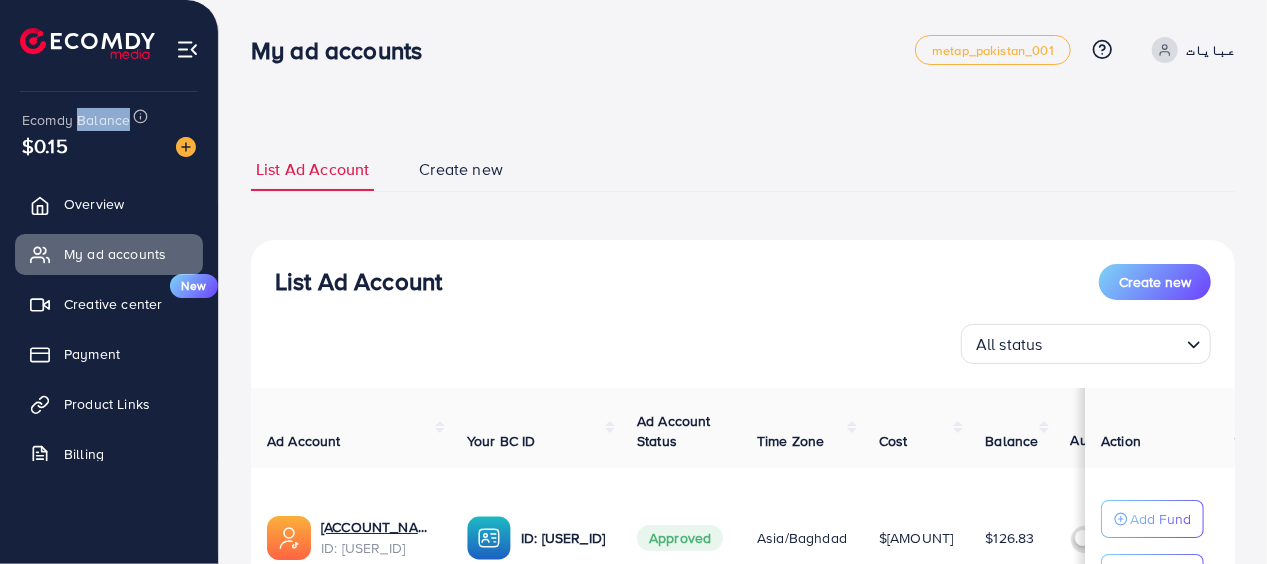 click on "Ecomdy Balance" at bounding box center [76, 120] 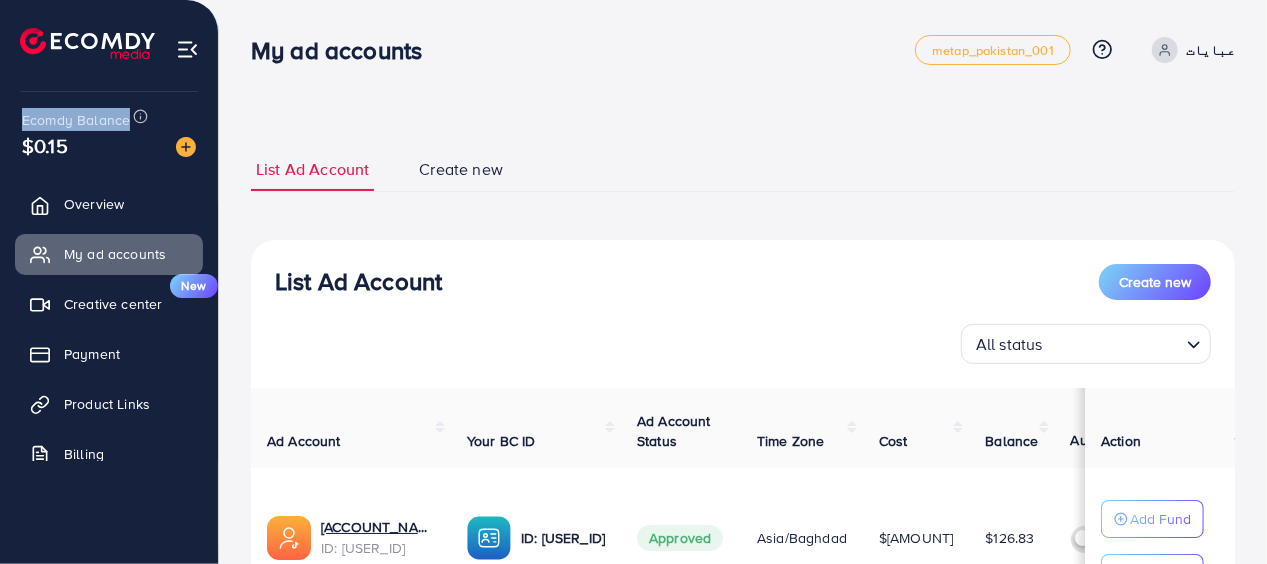 click on "Ecomdy Balance" at bounding box center (76, 120) 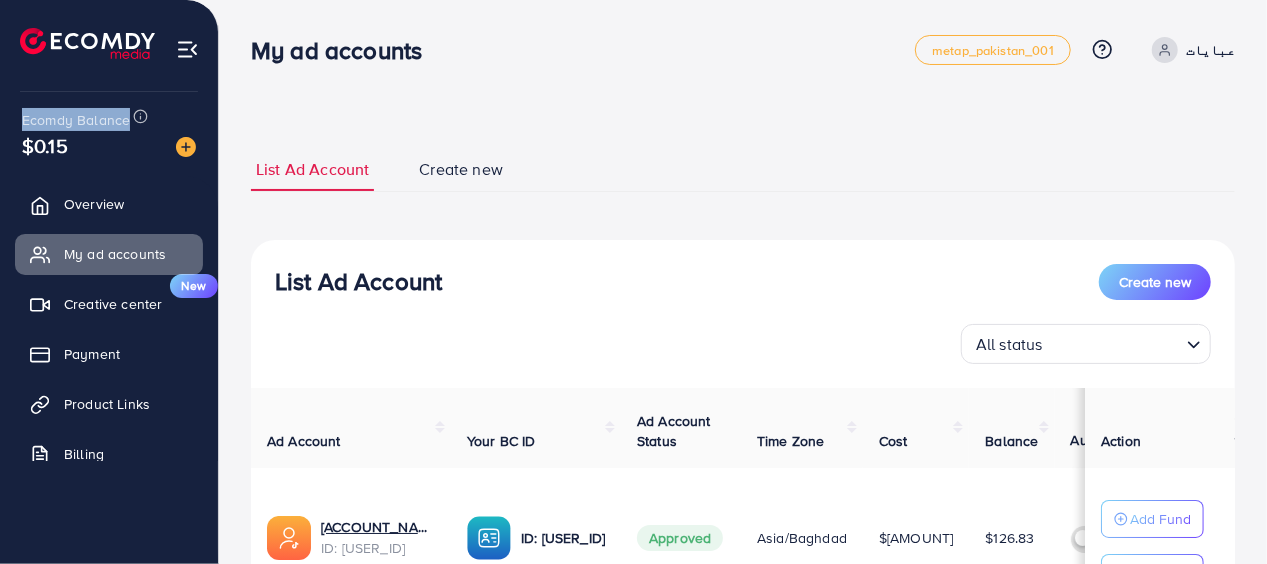 drag, startPoint x: 94, startPoint y: 117, endPoint x: 60, endPoint y: 97, distance: 39.446167 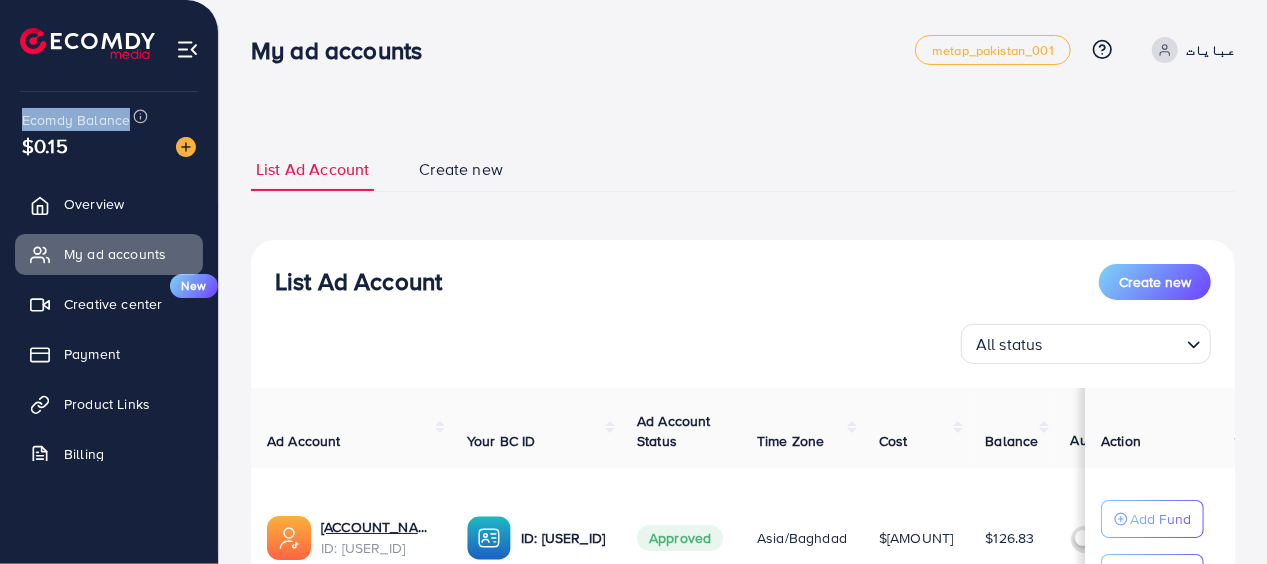 click on "$ [AMOUNT]" at bounding box center [109, 134] 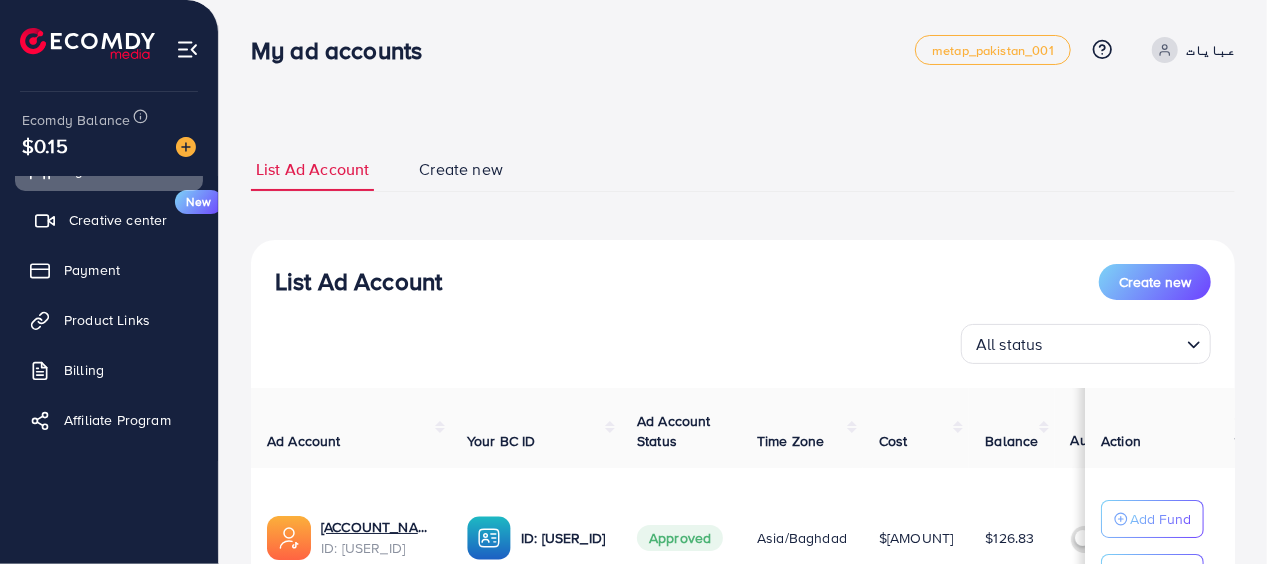 scroll, scrollTop: 0, scrollLeft: 0, axis: both 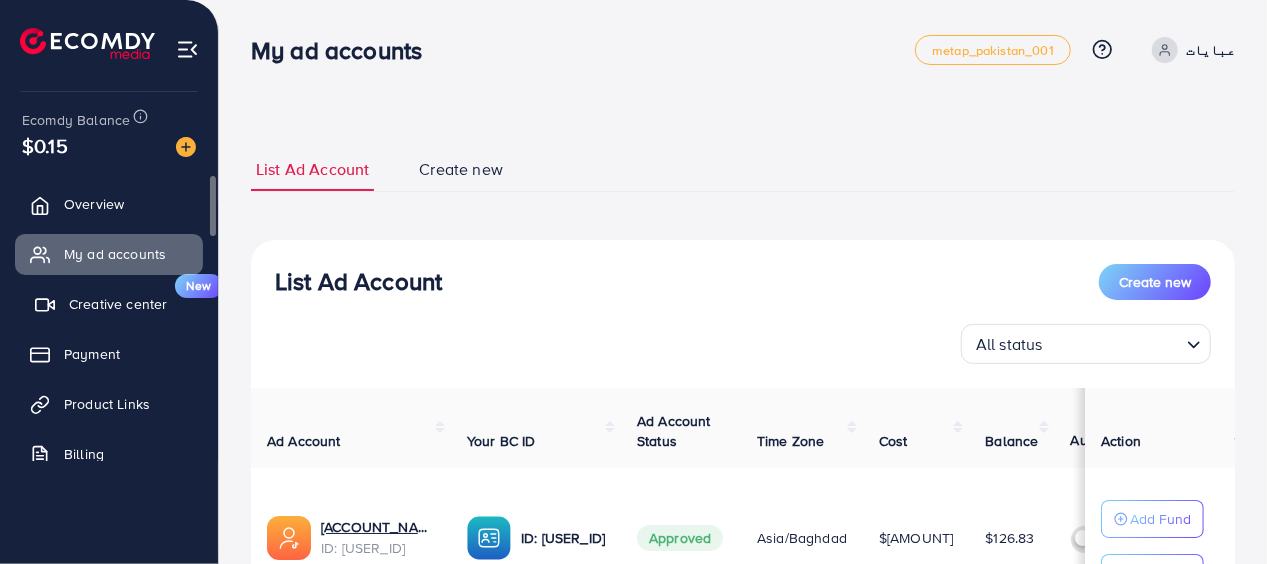 click on "Creative center" at bounding box center (118, 304) 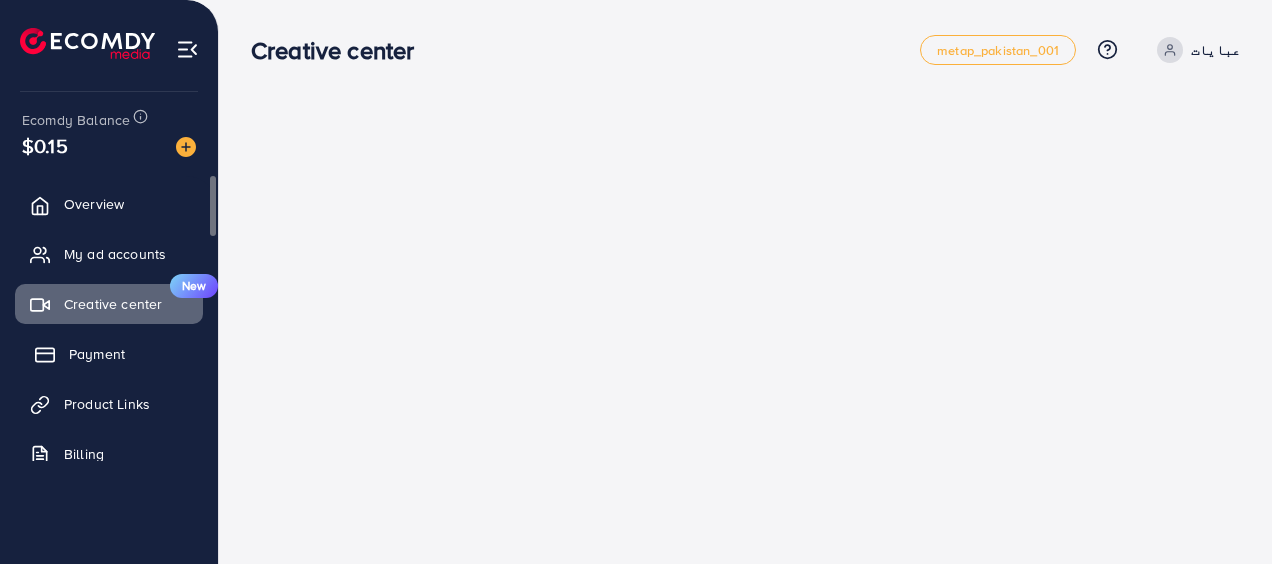 click on "Payment" at bounding box center [97, 354] 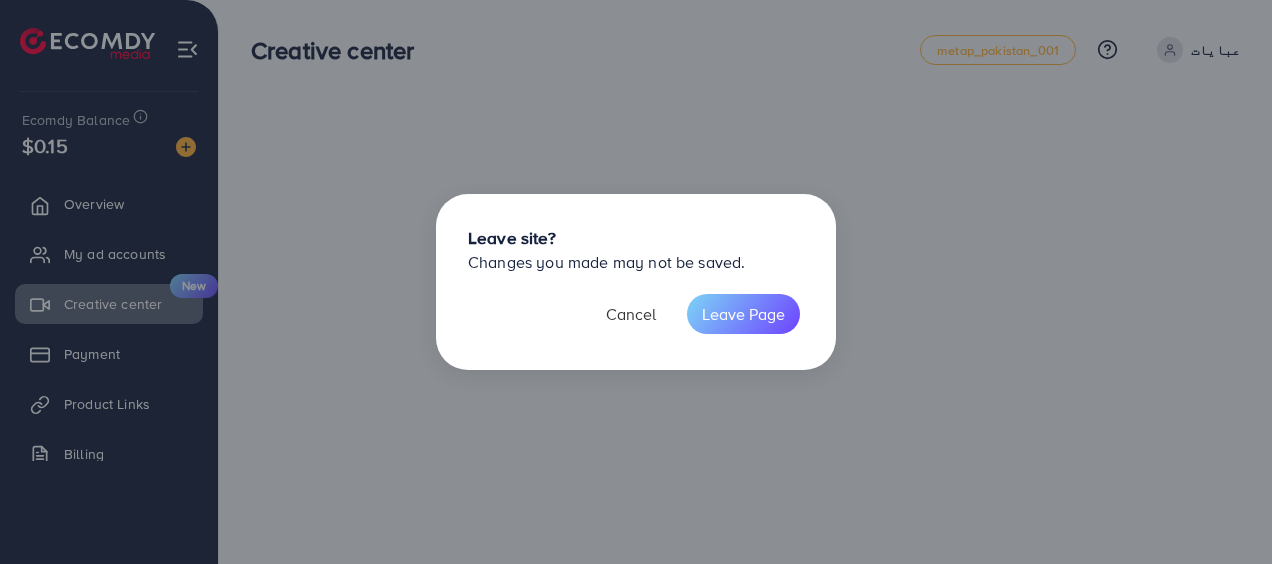 click on "Cancel" at bounding box center [631, 314] 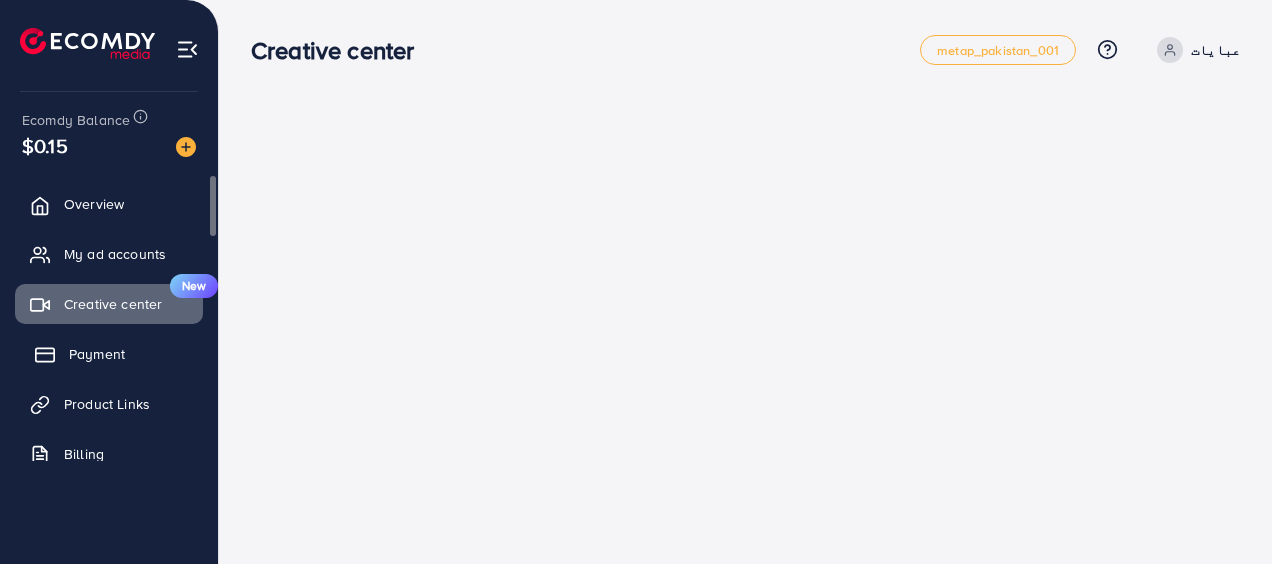 click on "Payment" at bounding box center [97, 354] 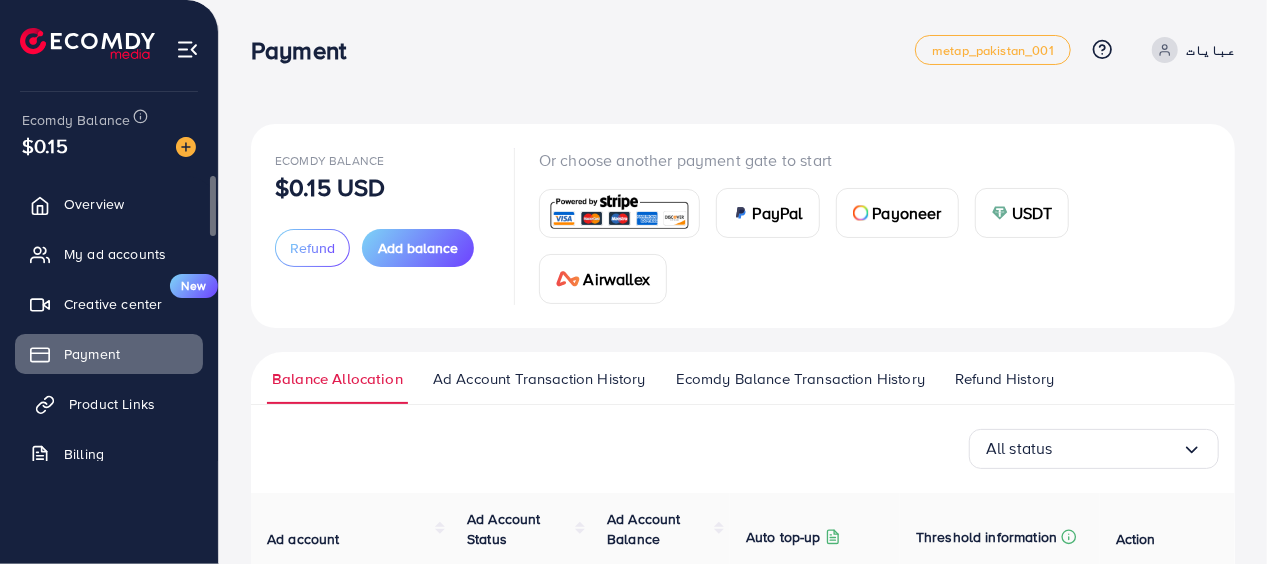 click on "Product Links" at bounding box center [112, 404] 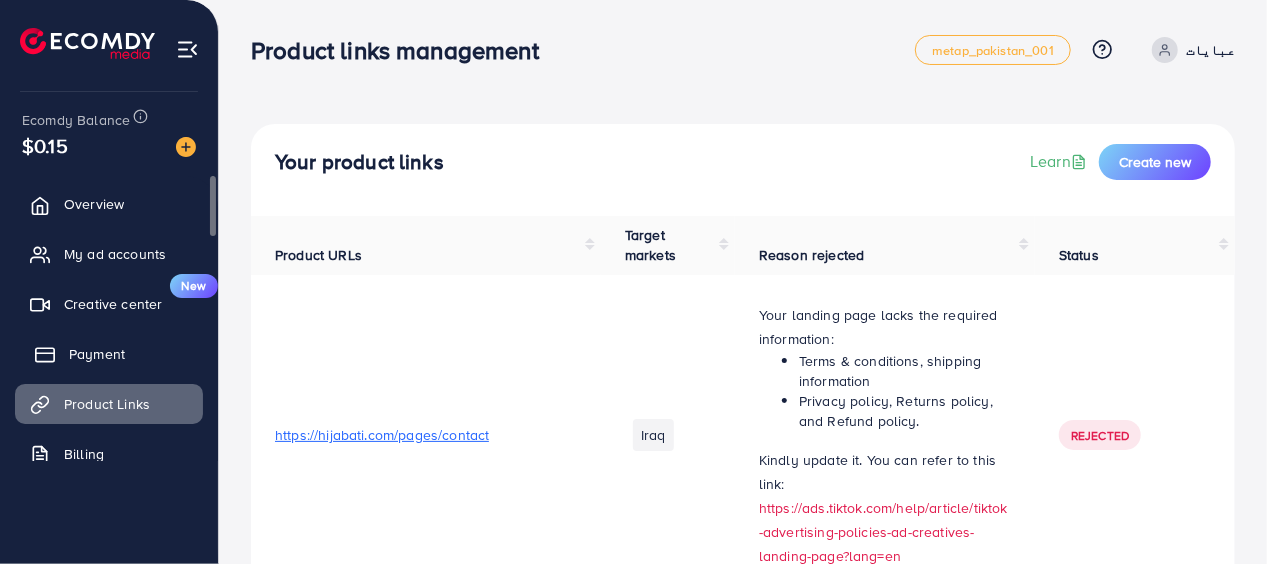 click on "Payment" at bounding box center (109, 354) 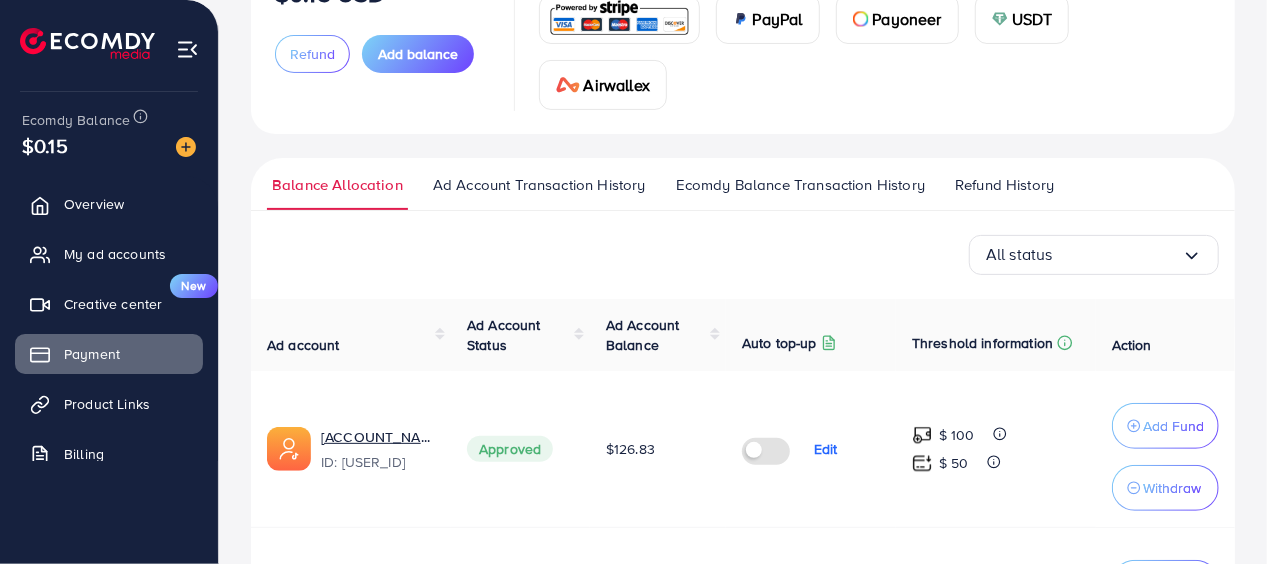 scroll, scrollTop: 300, scrollLeft: 0, axis: vertical 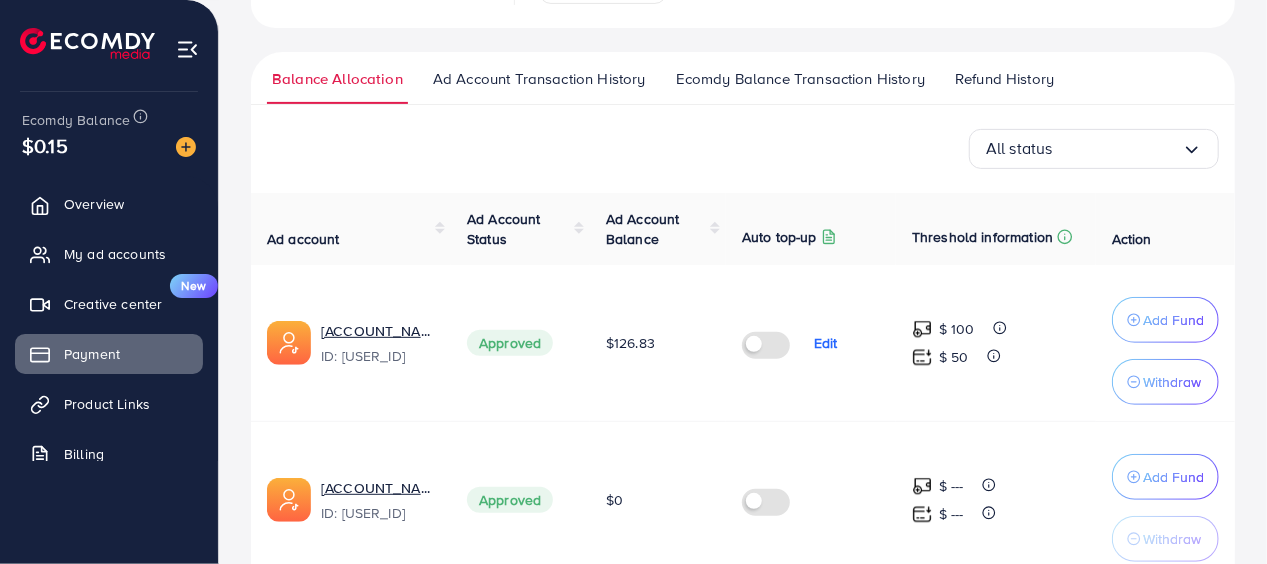 click on "Threshold information" at bounding box center (982, 237) 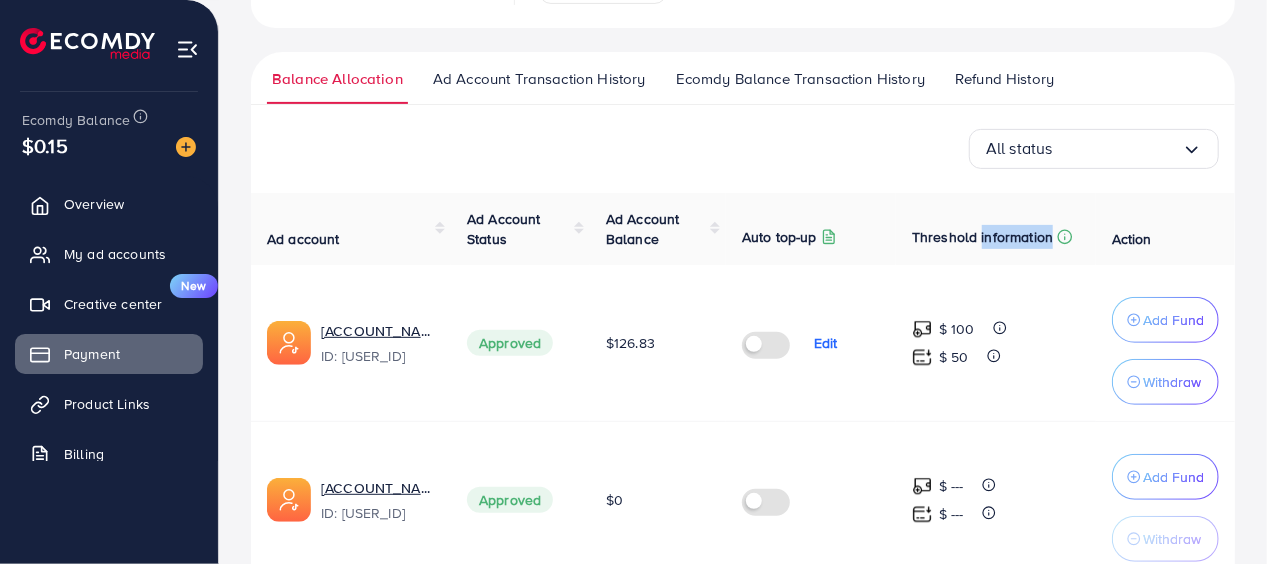 click on "Threshold information" at bounding box center (982, 237) 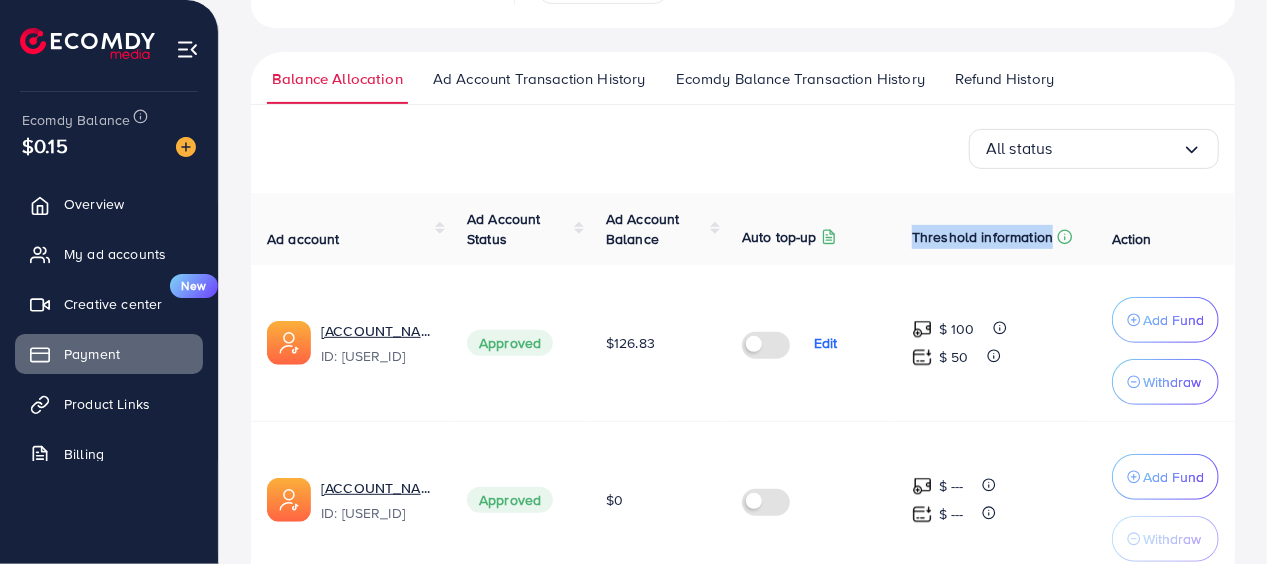 click on "Threshold information" at bounding box center (982, 237) 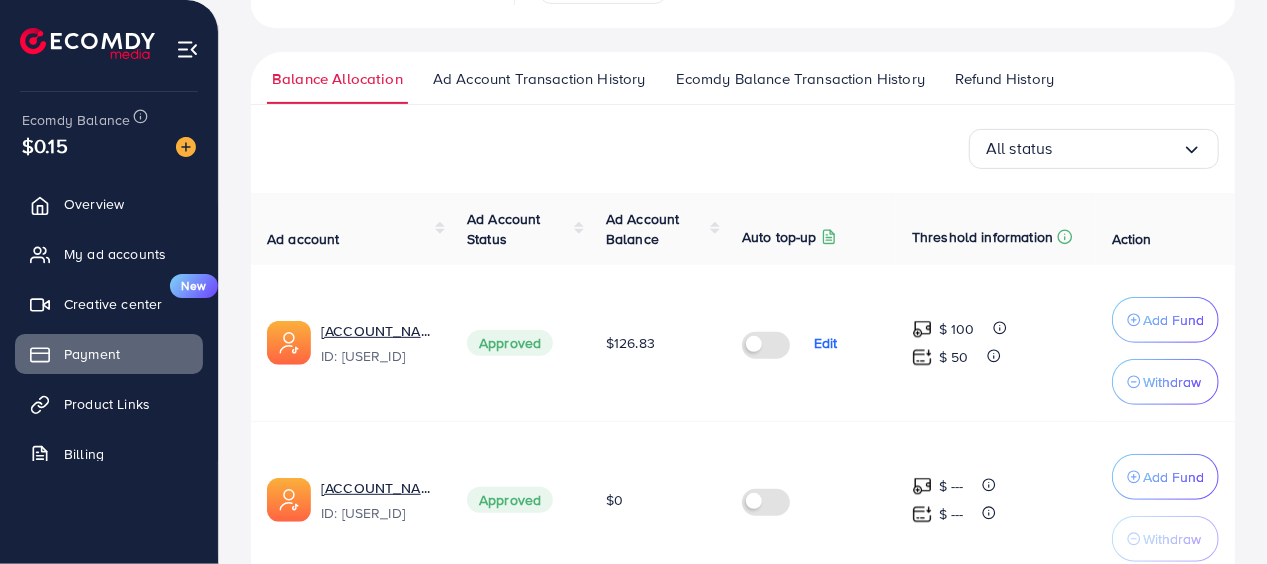 drag, startPoint x: 993, startPoint y: 227, endPoint x: 908, endPoint y: 179, distance: 97.6166 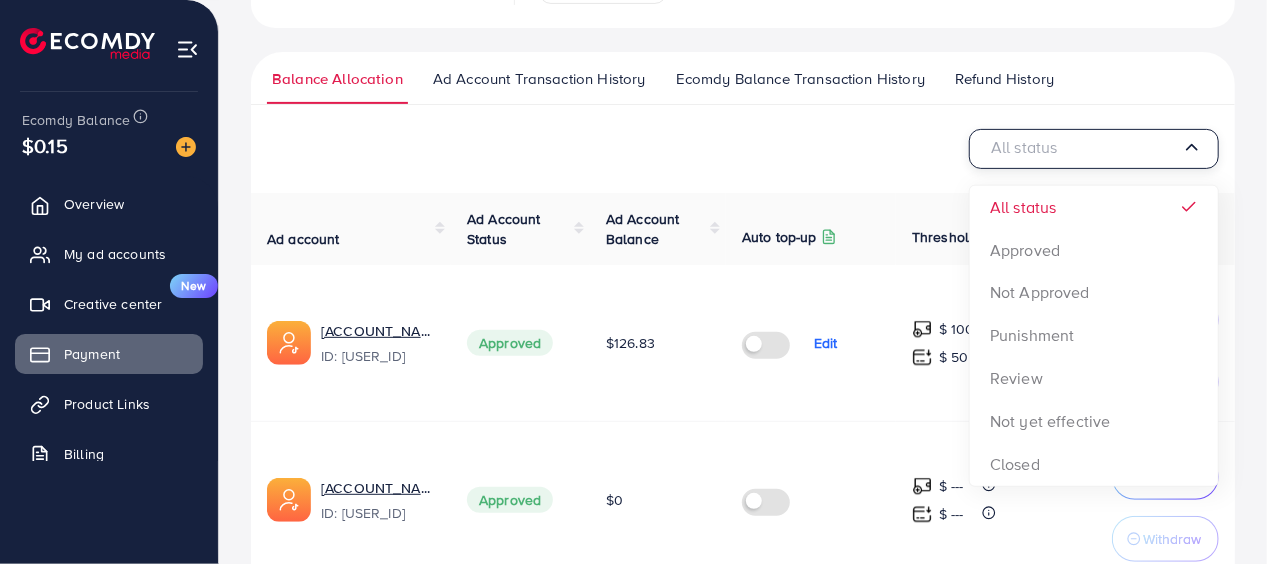 click on "All status
Loading...
All status
Approved
Not Approved
Punishment
Review
Not yet effective
Closed" at bounding box center [743, 149] 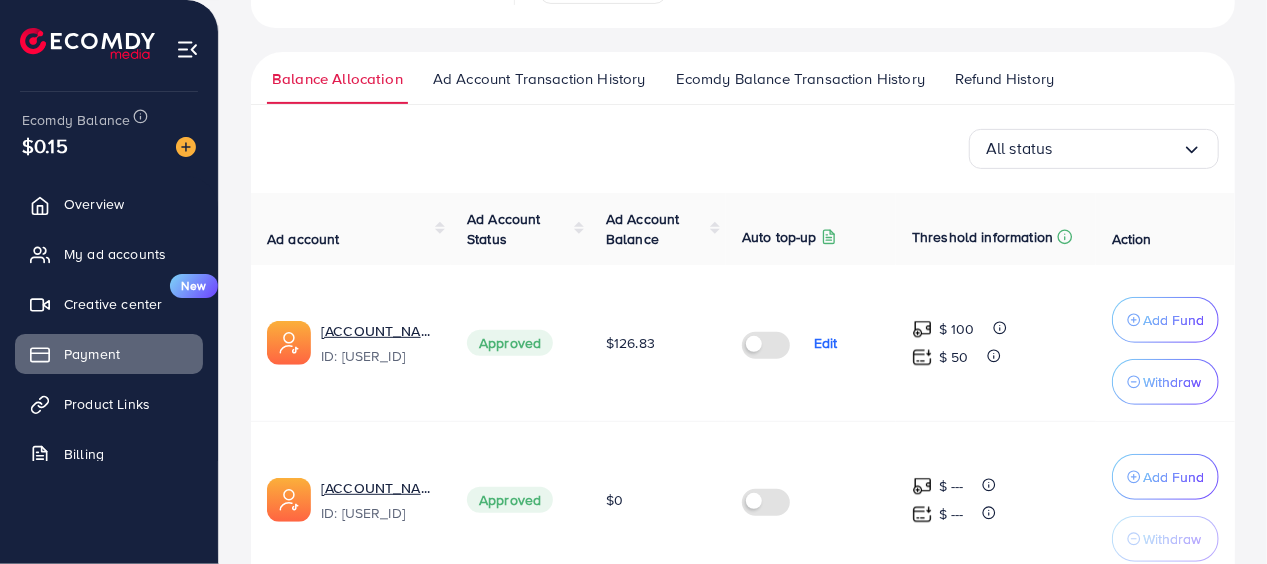 click on "Ad Account Transaction History" at bounding box center (539, 86) 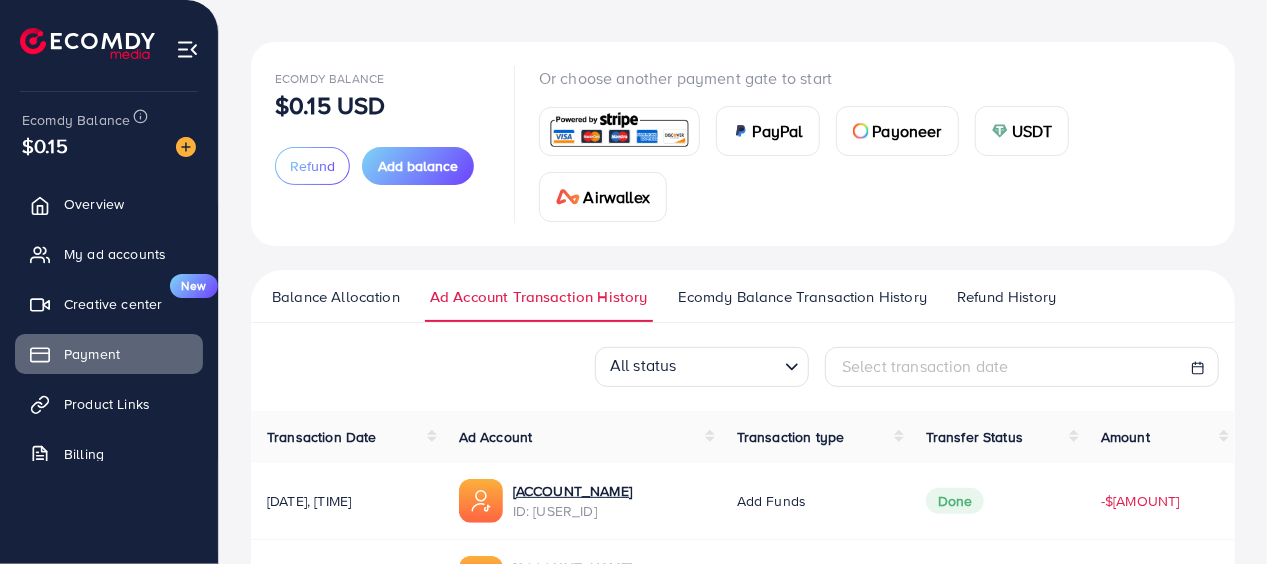 scroll, scrollTop: 200, scrollLeft: 0, axis: vertical 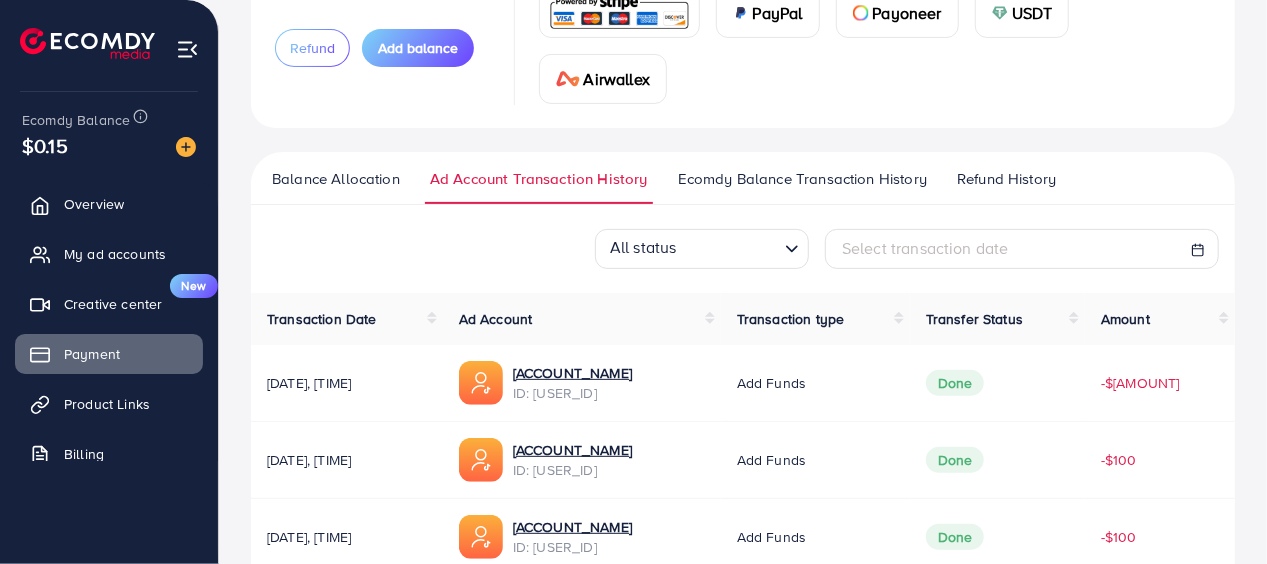 click on "Ecomdy Balance Transaction History" at bounding box center [802, 186] 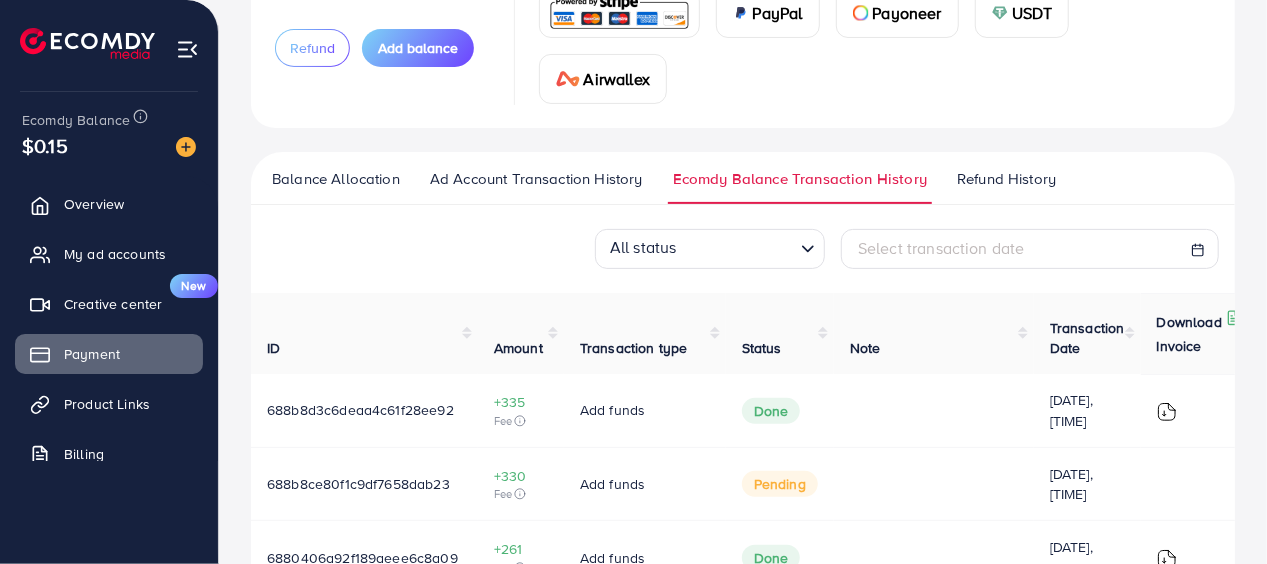 scroll, scrollTop: 0, scrollLeft: 0, axis: both 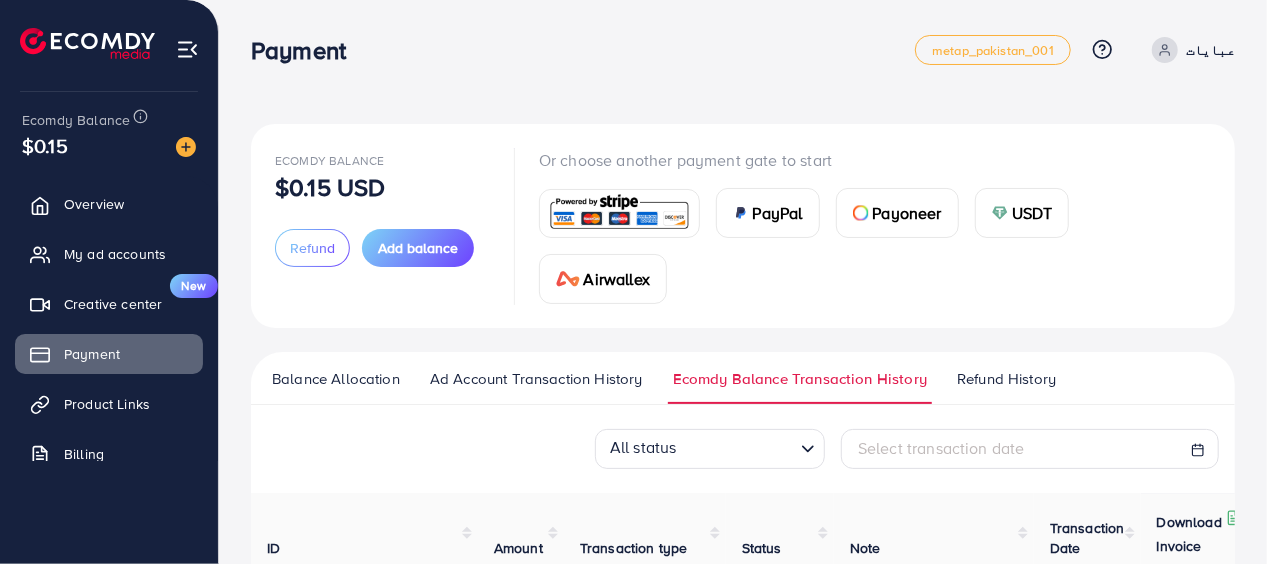 click on "Refund History" at bounding box center [1006, 379] 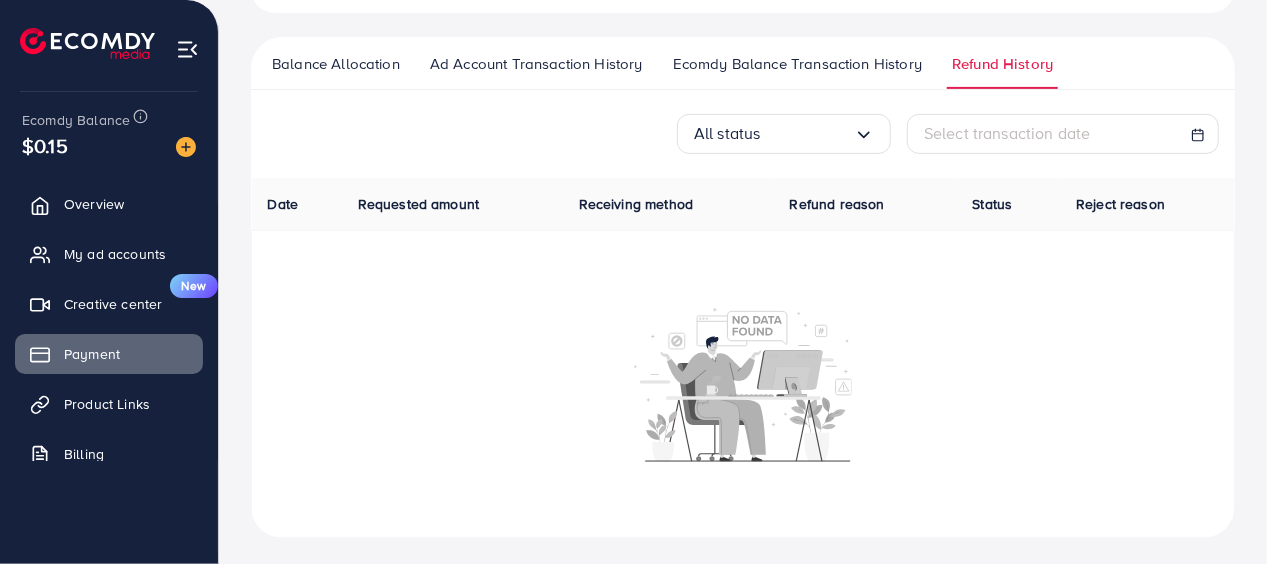 scroll, scrollTop: 318, scrollLeft: 0, axis: vertical 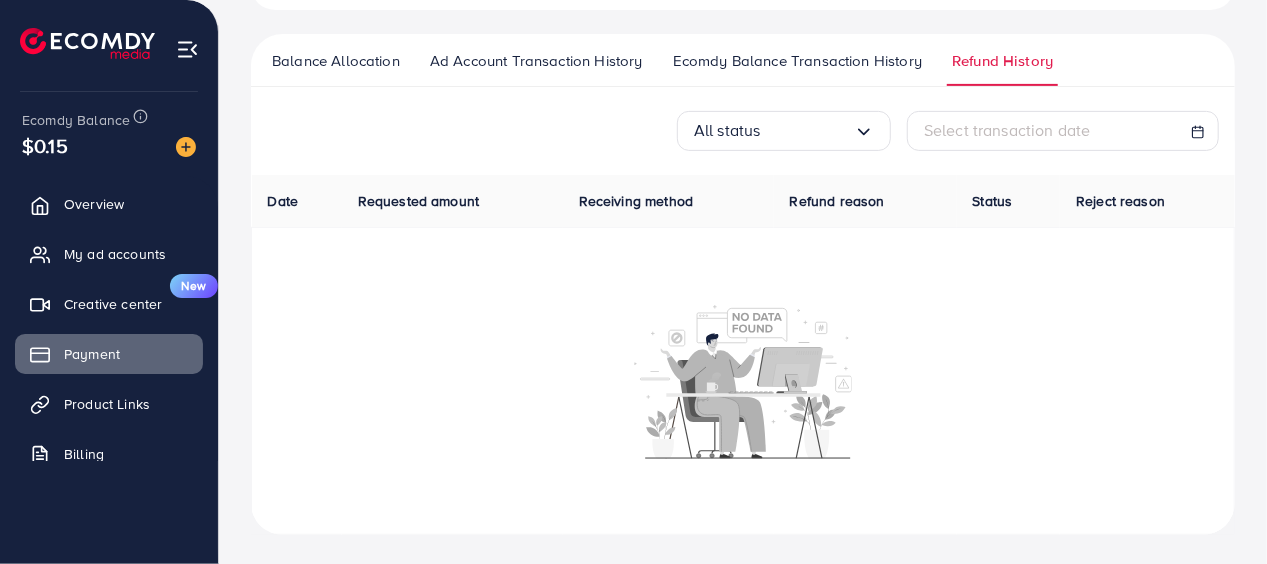 click on "All status
Loading..." at bounding box center [784, 131] 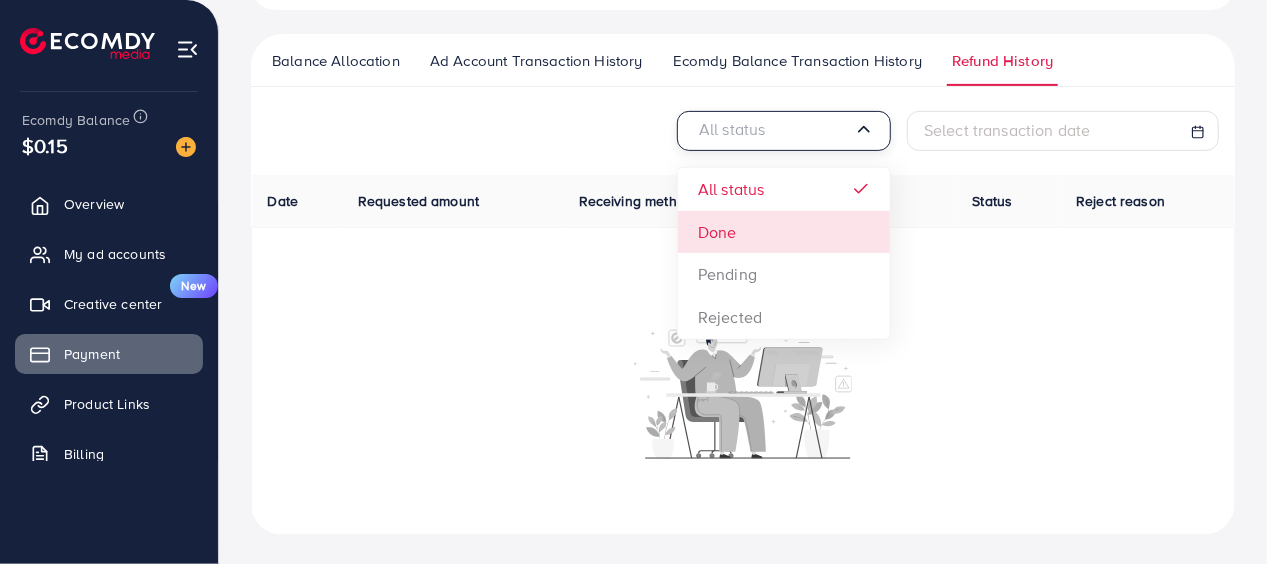 click on "All status
Loading...
All status
Done
Pending
Rejected
Select transaction date               Date Requested amount Receiving method Refund reason Status Reject reason" at bounding box center [743, 323] 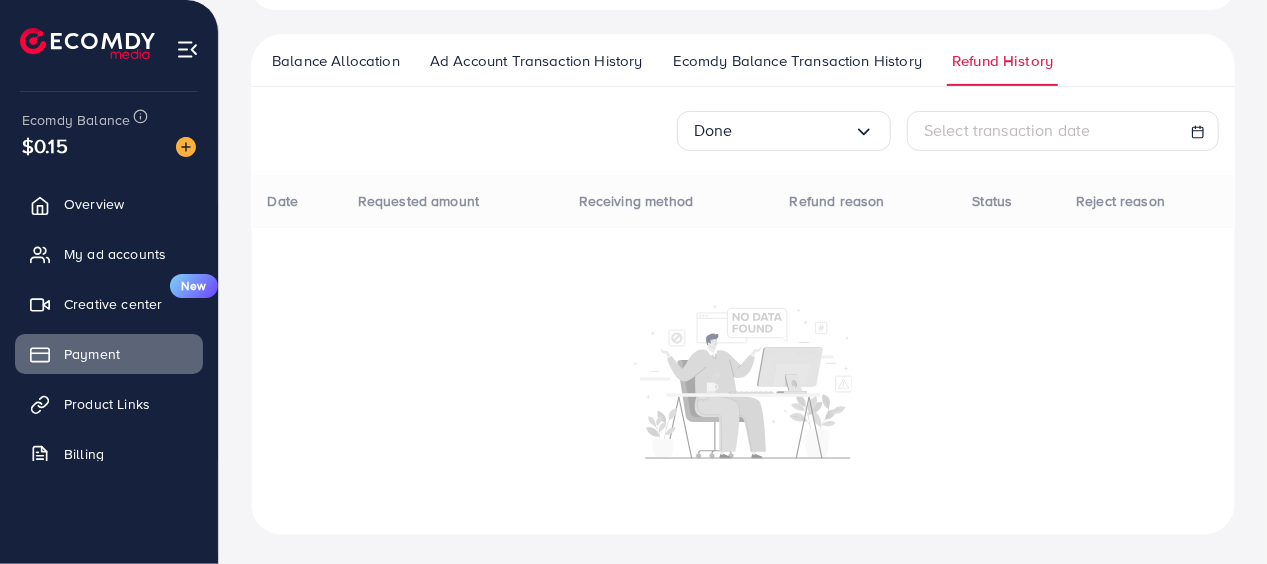 click at bounding box center (793, 130) 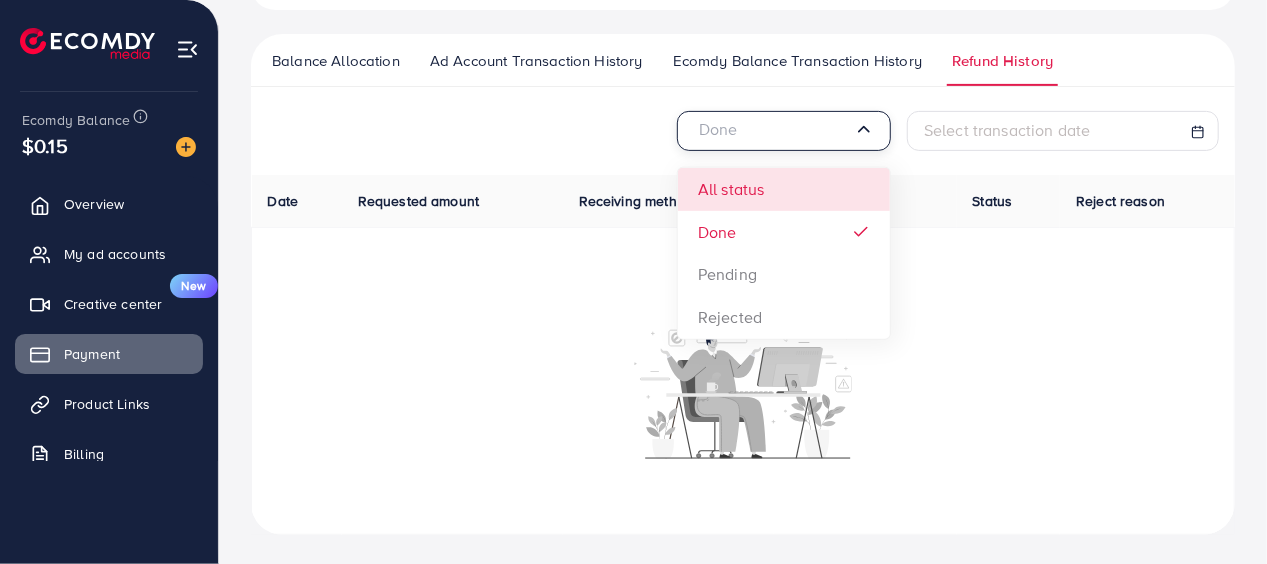 click on "Done
Loading...
All status
Done
Pending
Rejected
Select transaction date               Date Requested amount Receiving method Refund reason Status Reject reason" at bounding box center (743, 323) 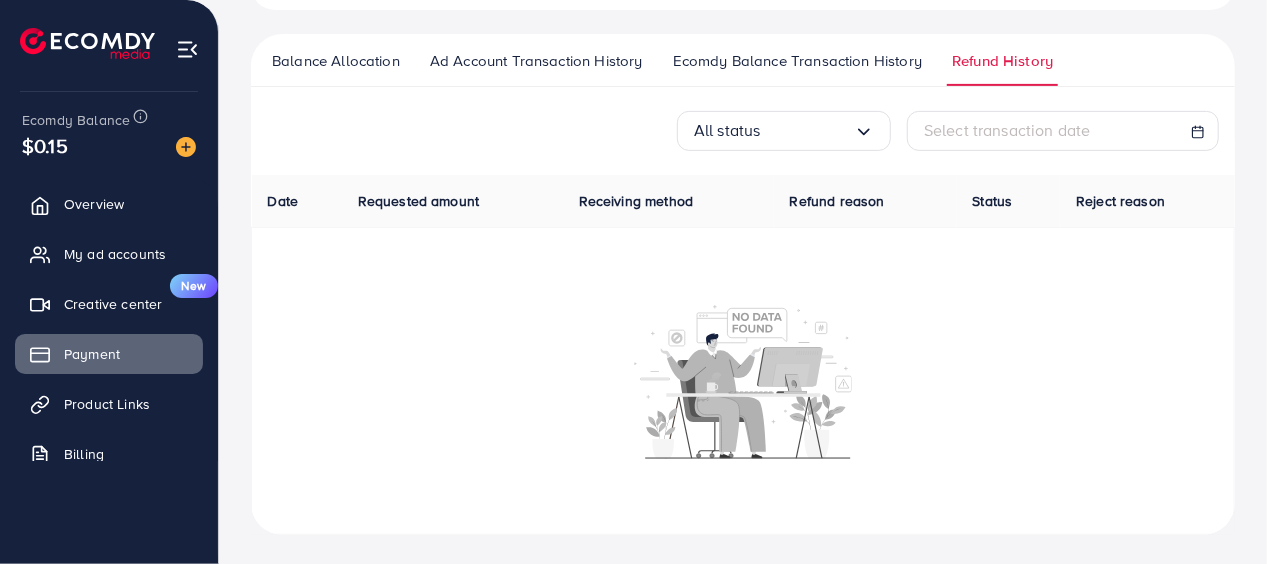 click on "ID: [USER_ID]   $ [AMOUNT]   $ [AMOUNT]" at bounding box center (743, 170) 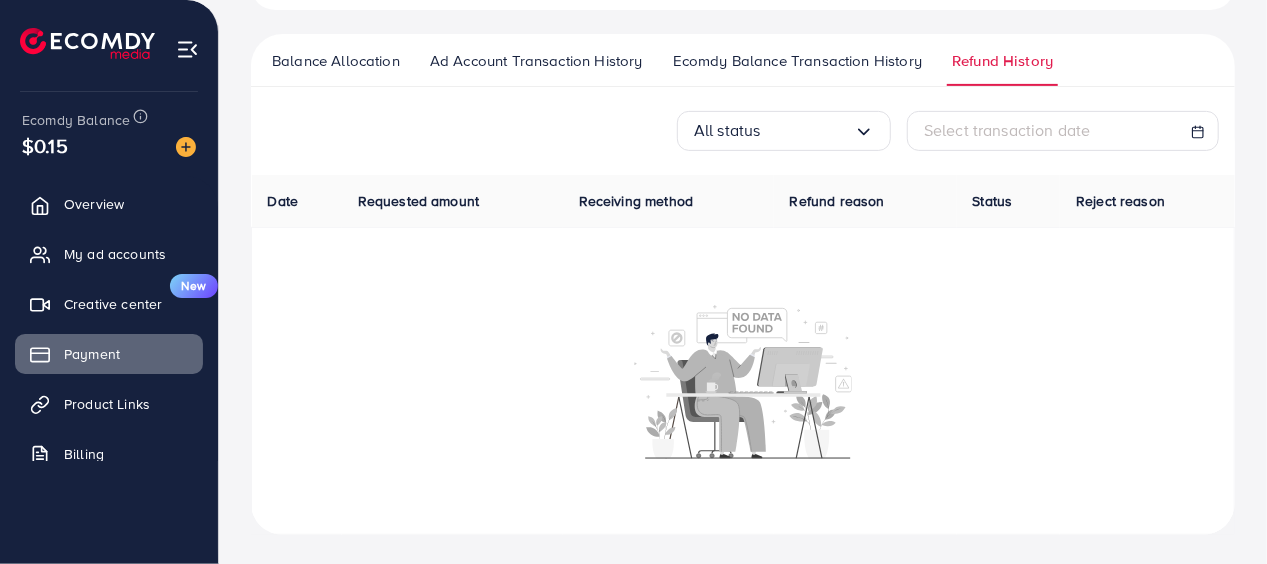 click on "Balance Allocation  Ad Account Transaction History   Ecomdy Balance Transaction History  Refund History" at bounding box center [743, 60] 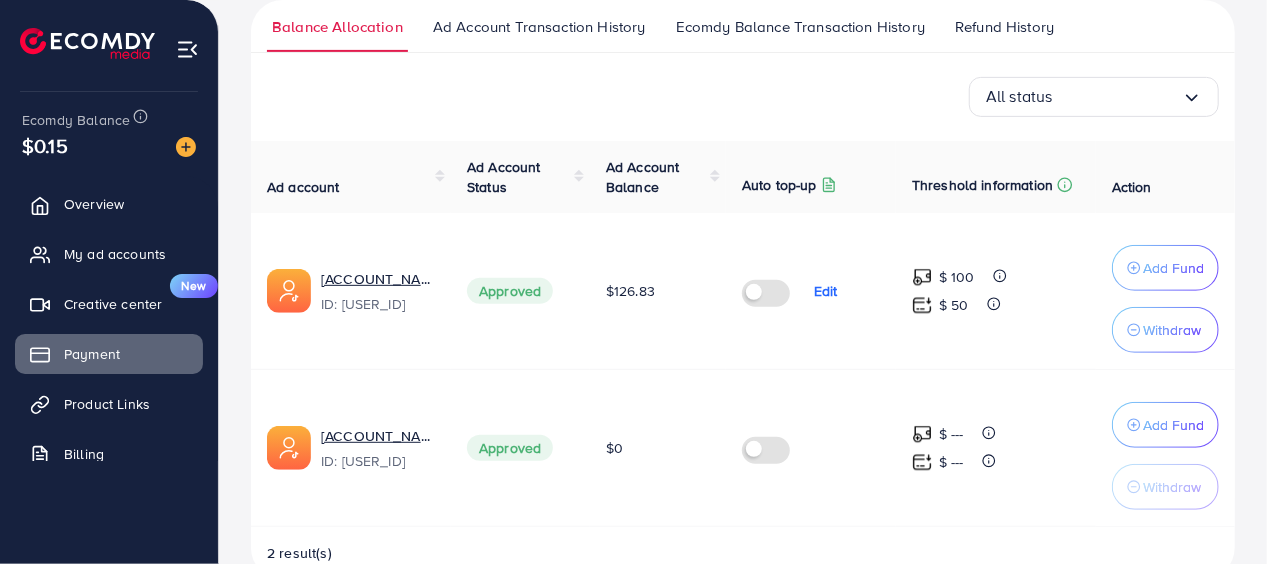 scroll, scrollTop: 394, scrollLeft: 0, axis: vertical 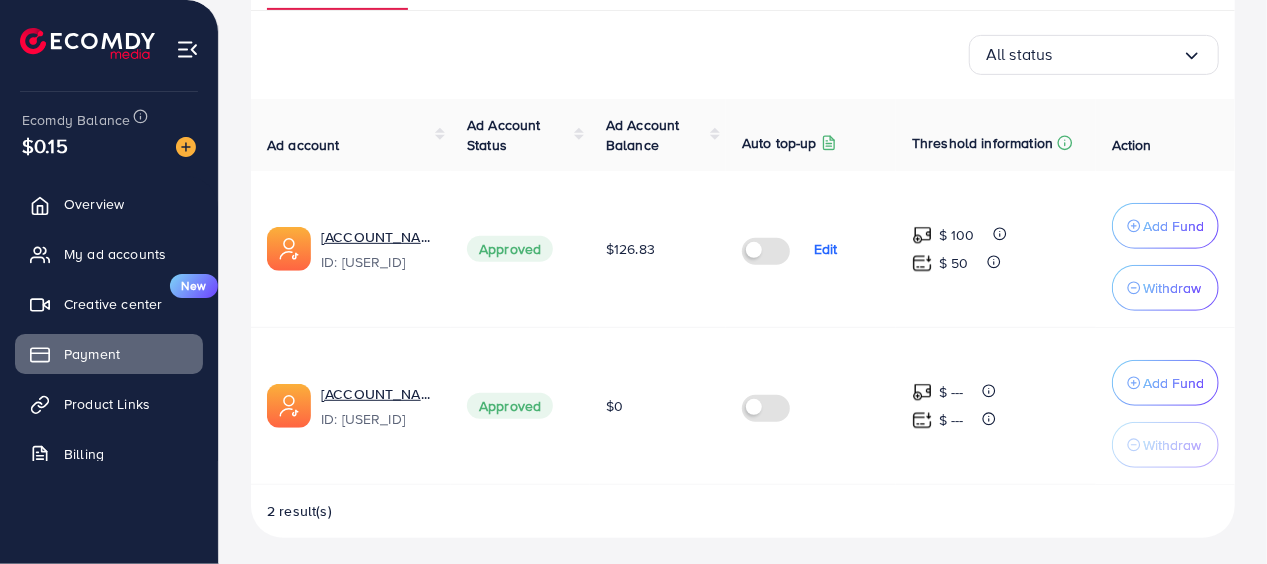 click on "$ 100" at bounding box center [957, 235] 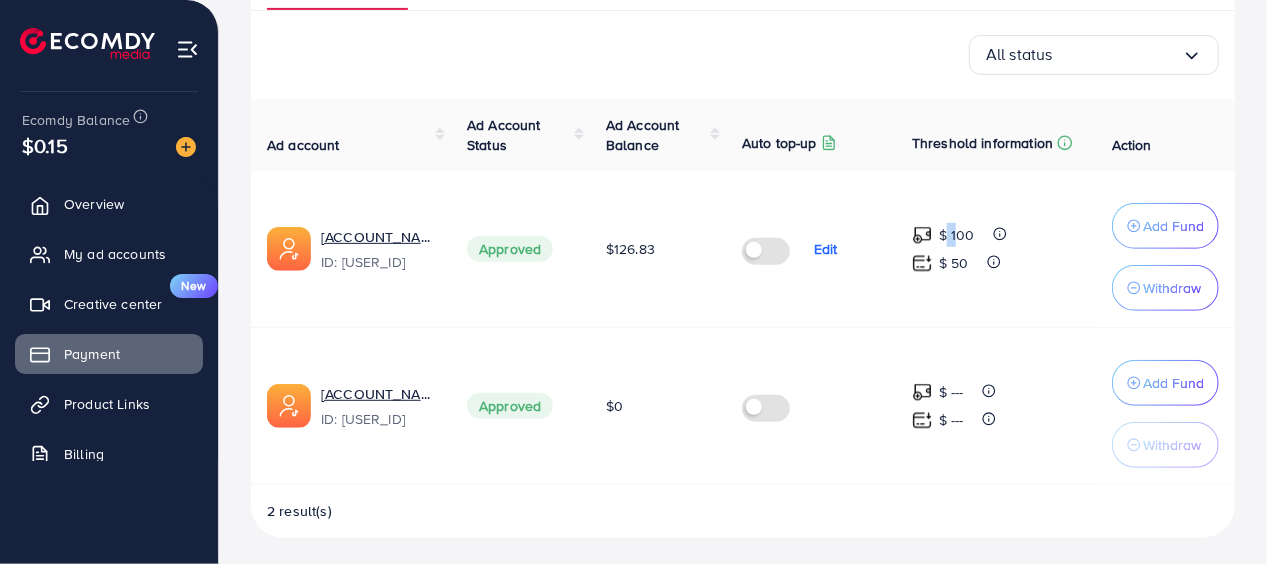 click on "$ 100" at bounding box center (957, 235) 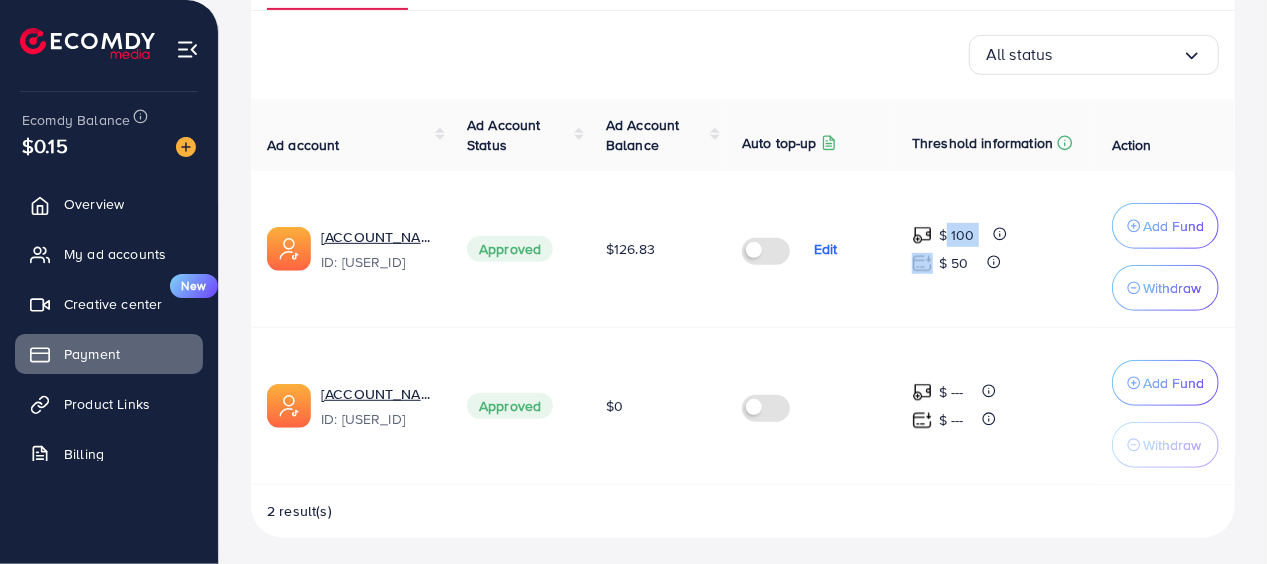 click on "$ 100" at bounding box center (957, 235) 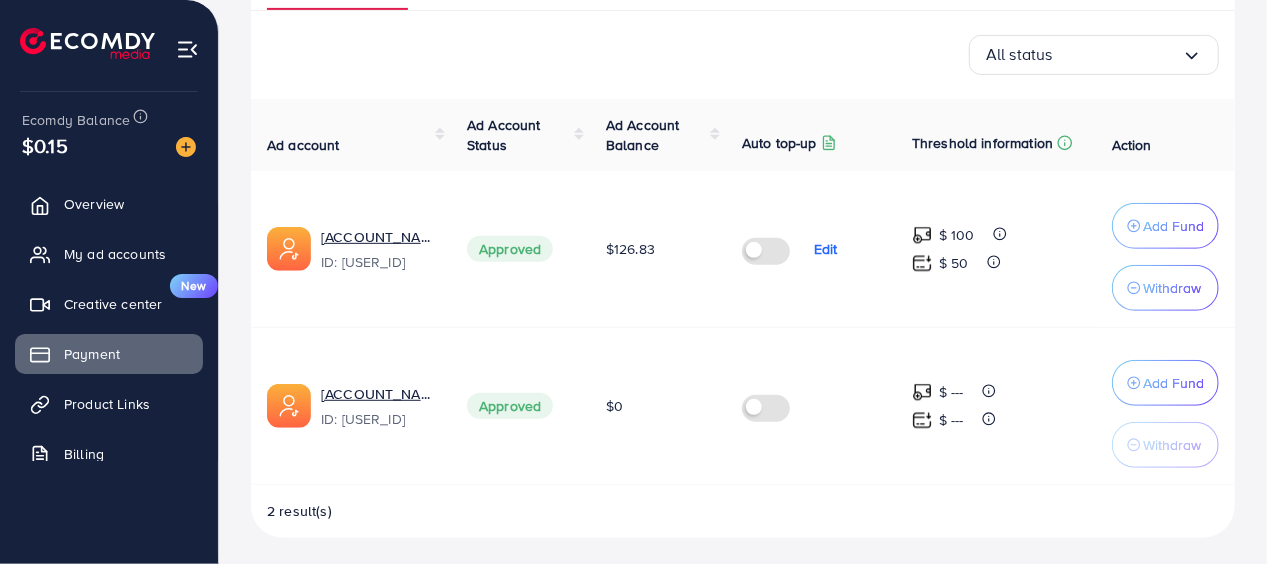 click on "$ 50" at bounding box center (954, 263) 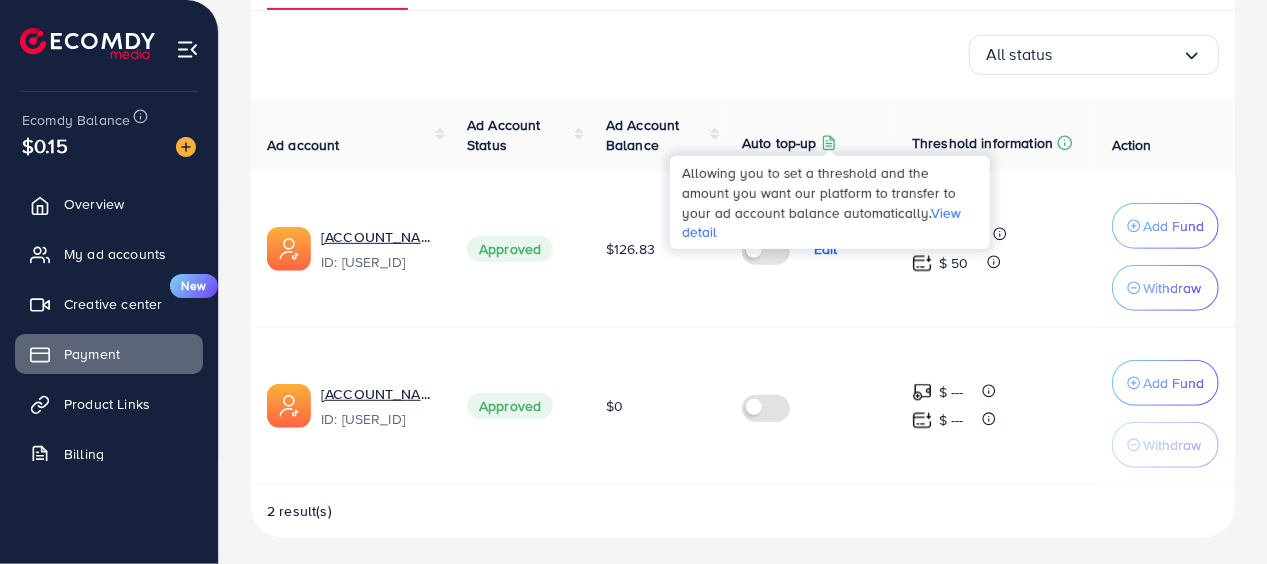 click 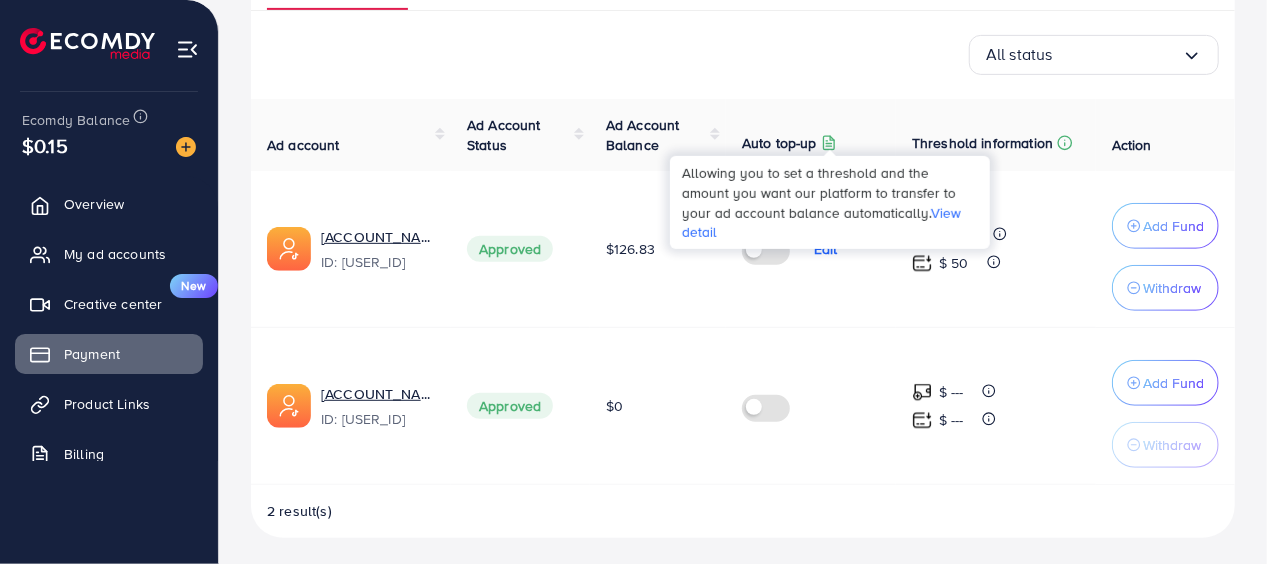 click on "Allowing you to set a threshold and the amount you want our platform to transfer to your ad account balance automatically.  View detail" at bounding box center (830, 202) 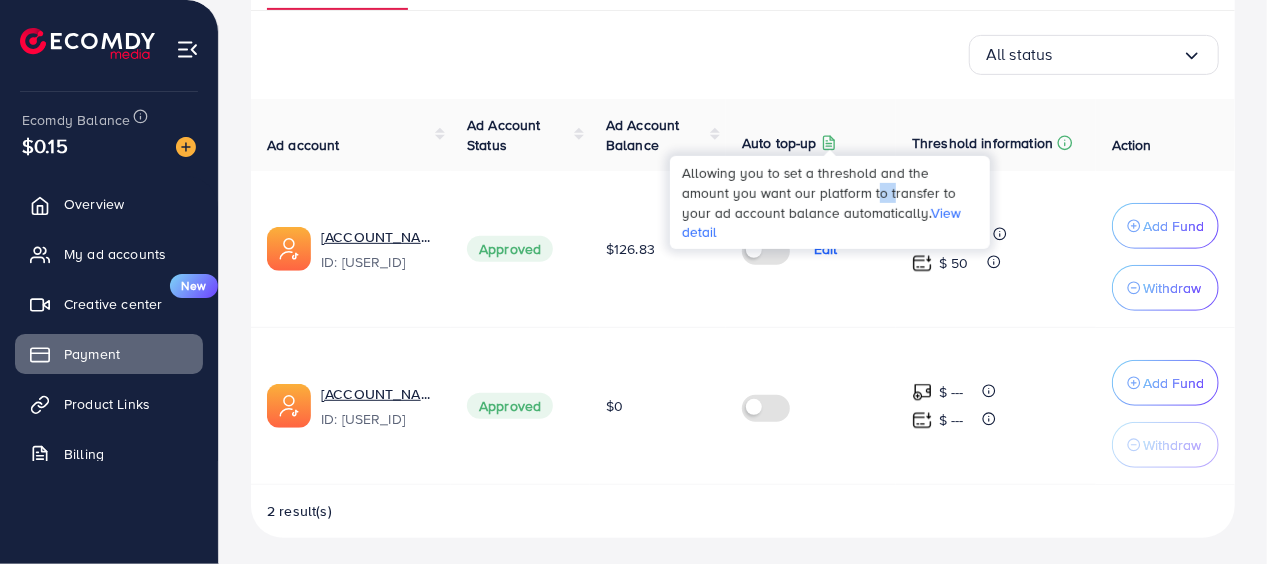 click on "Allowing you to set a threshold and the amount you want our platform to transfer to your ad account balance automatically.  View detail" at bounding box center [830, 202] 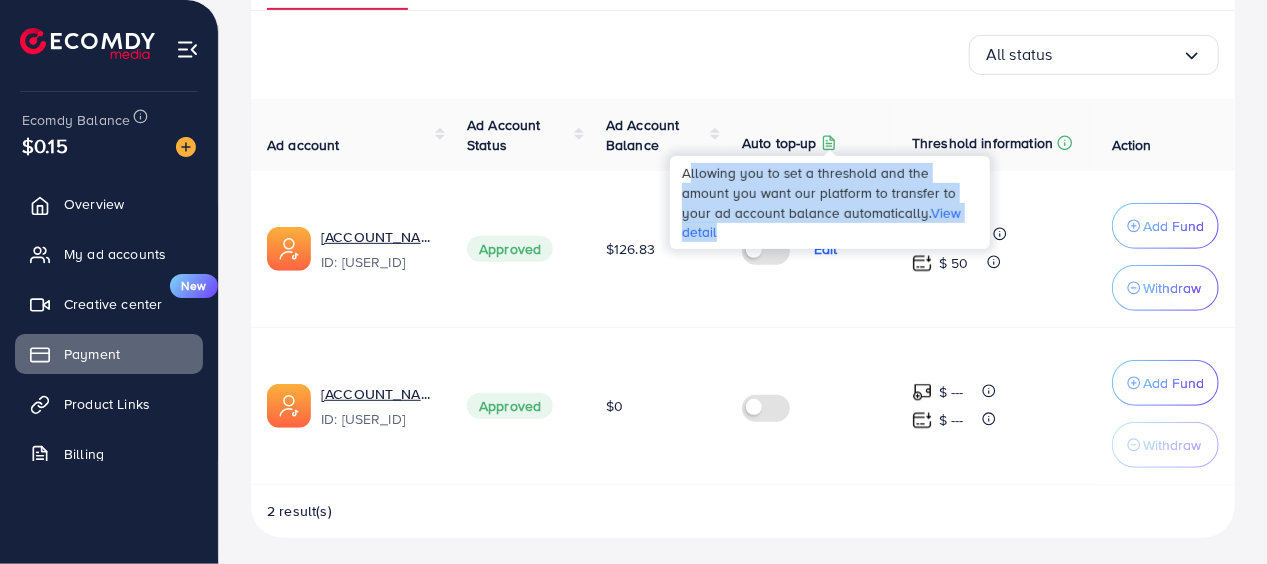 click on "Allowing you to set a threshold and the amount you want our platform to transfer to your ad account balance automatically.  View detail" at bounding box center (830, 202) 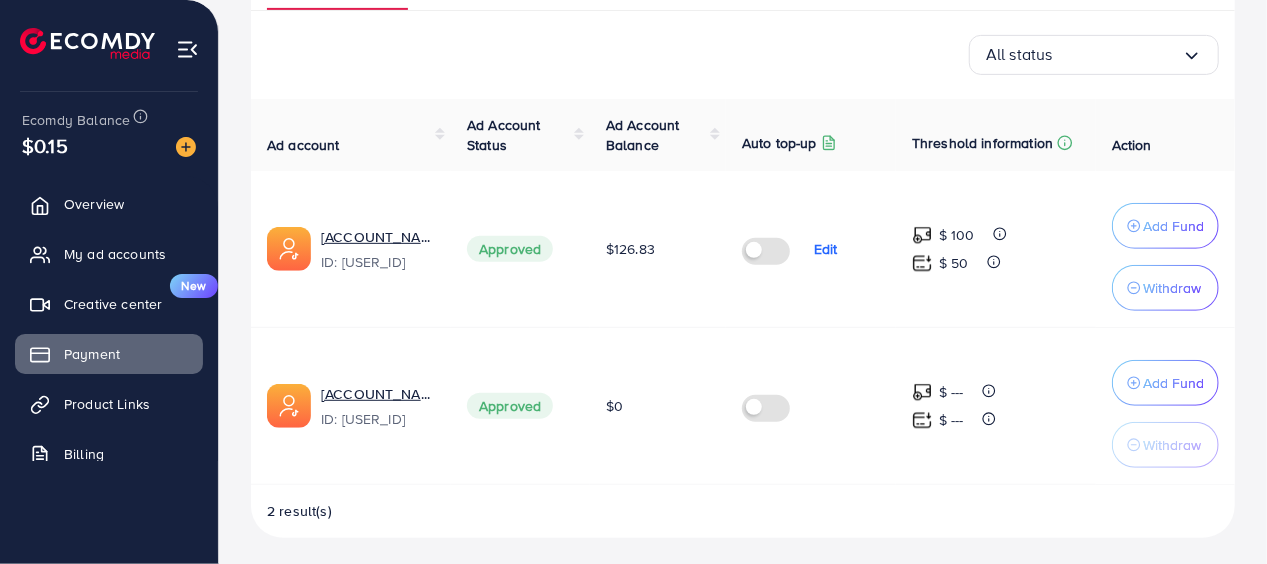 drag, startPoint x: 819, startPoint y: 184, endPoint x: 644, endPoint y: 176, distance: 175.18275 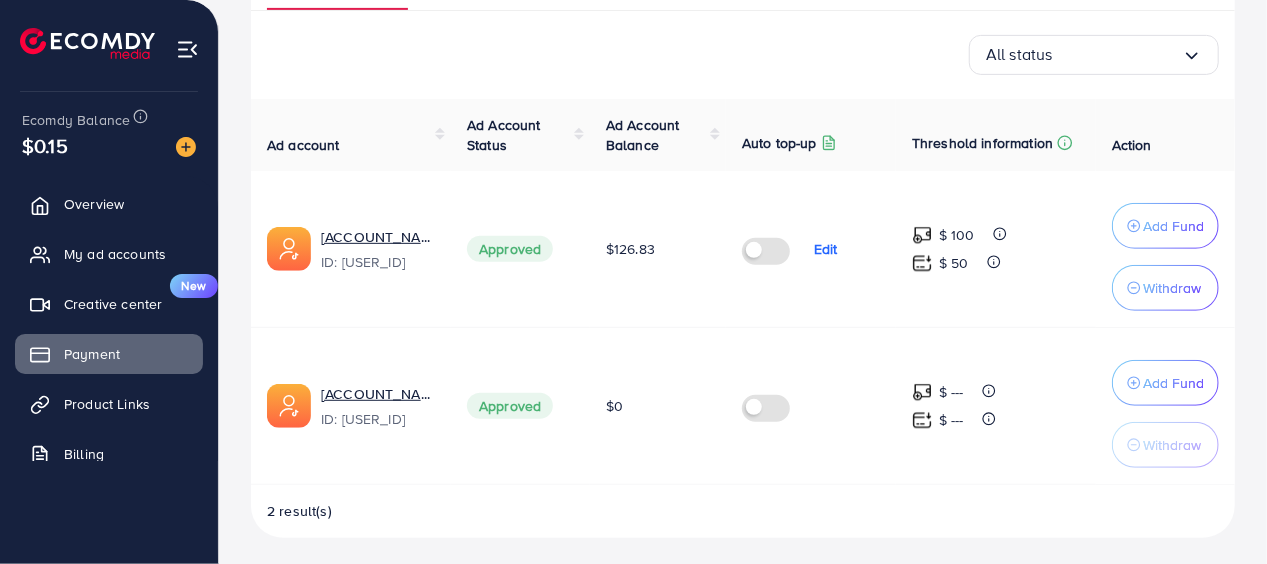 click on "Ad Account Balance" at bounding box center (658, 135) 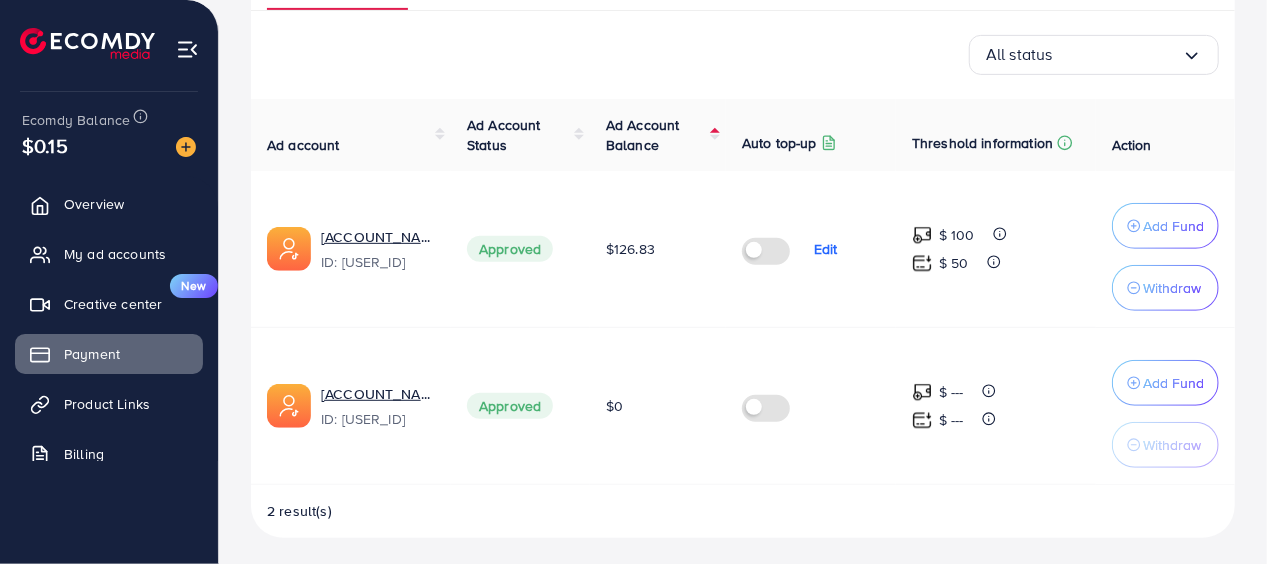 click on "Ad Account Balance" at bounding box center [658, 135] 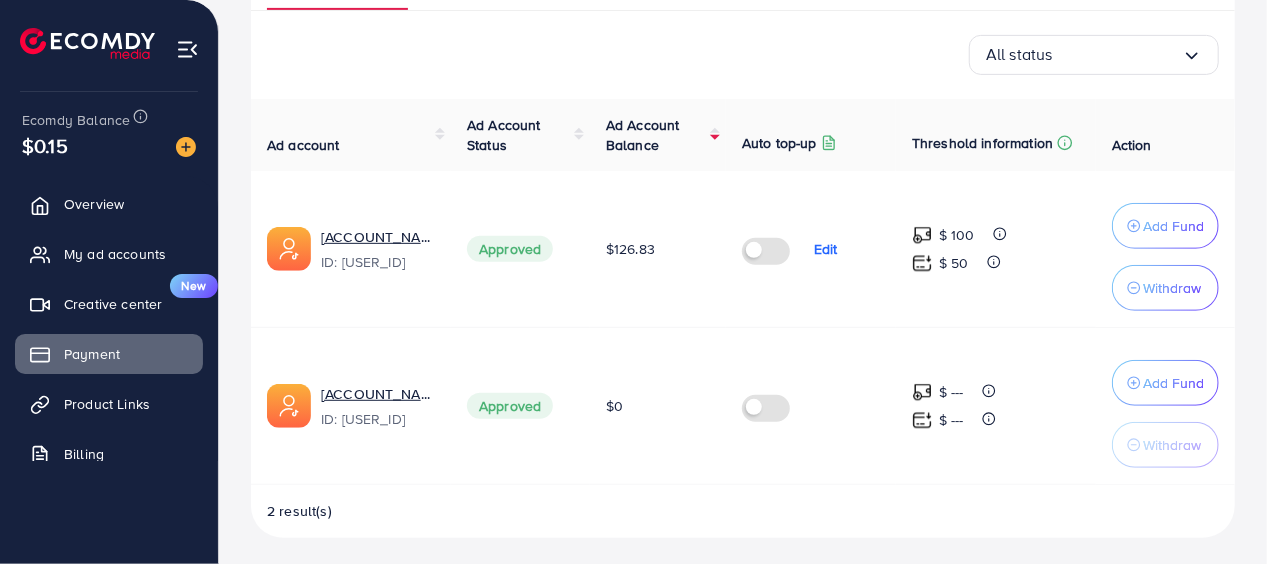 click on "Ad Account Balance" at bounding box center [658, 135] 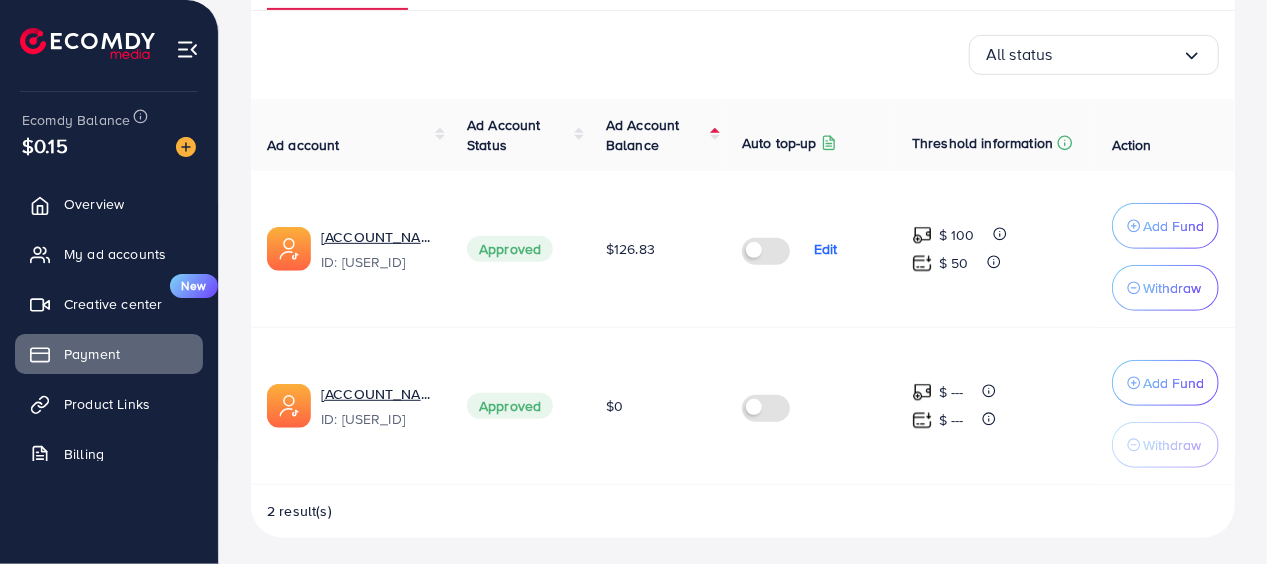 scroll, scrollTop: 0, scrollLeft: 0, axis: both 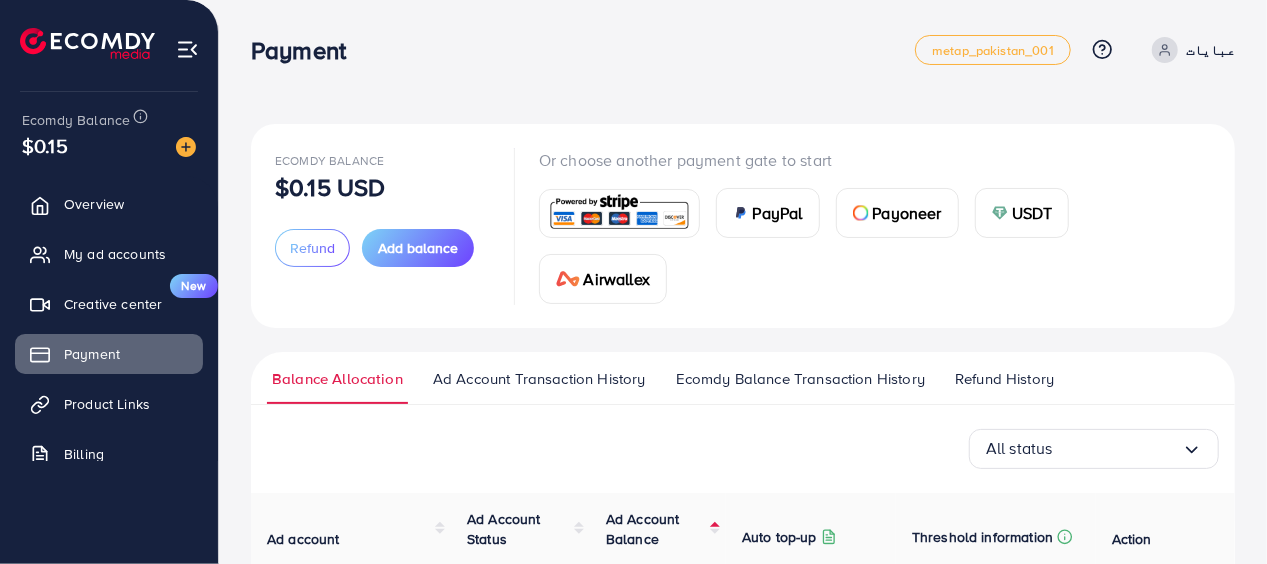 click at bounding box center (619, 213) 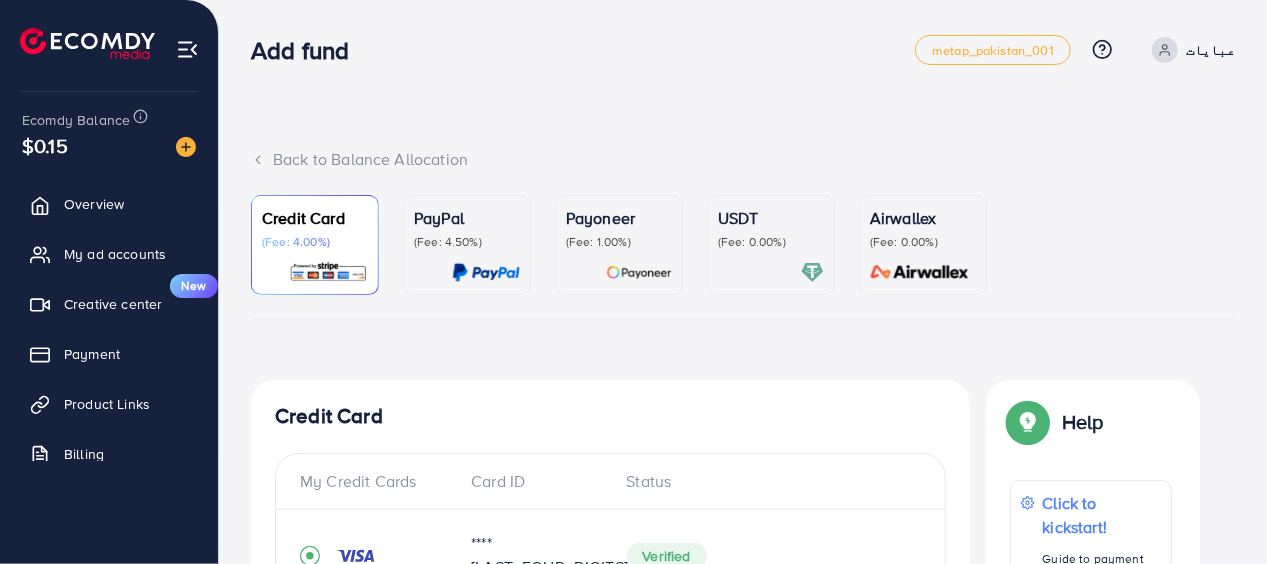 scroll, scrollTop: 1044, scrollLeft: 0, axis: vertical 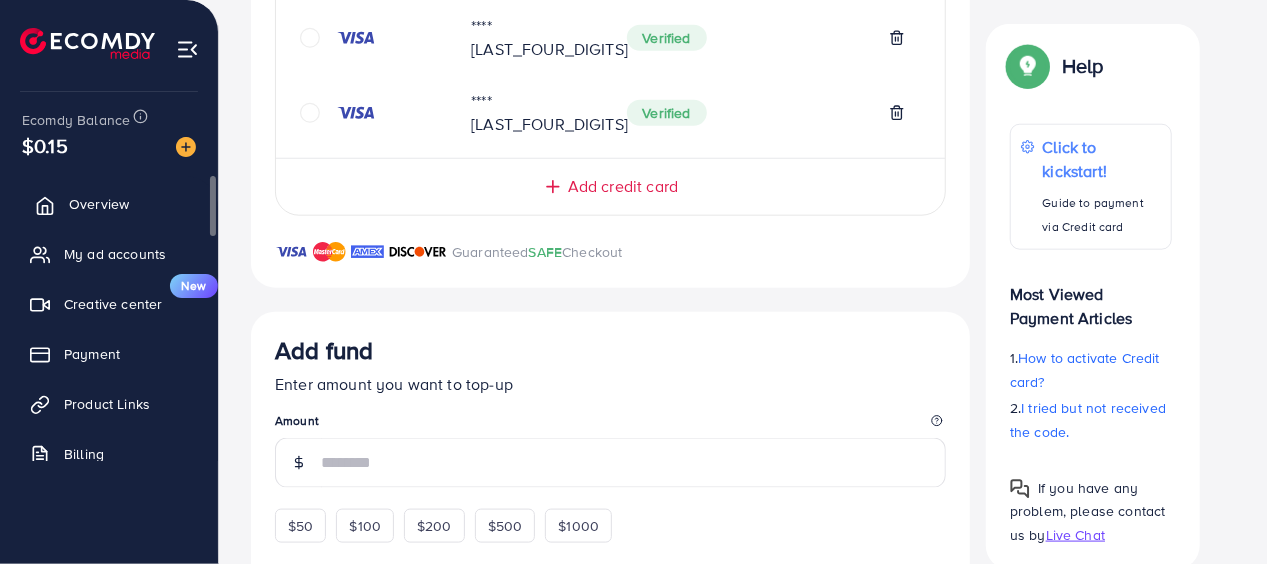 click on "Overview" at bounding box center (109, 204) 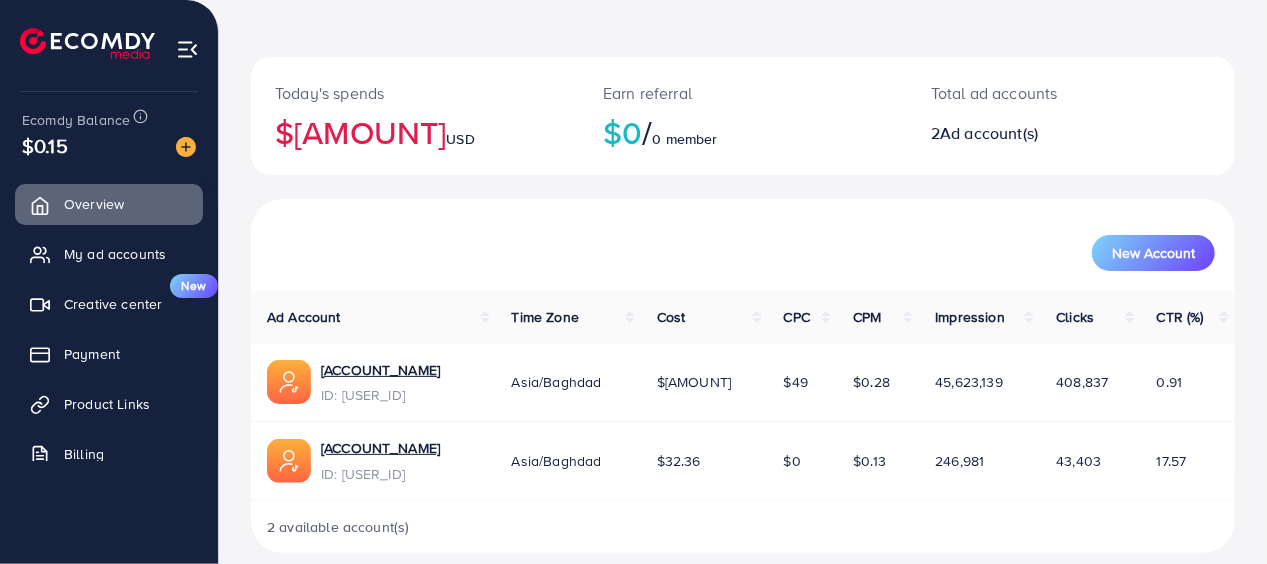 scroll, scrollTop: 87, scrollLeft: 0, axis: vertical 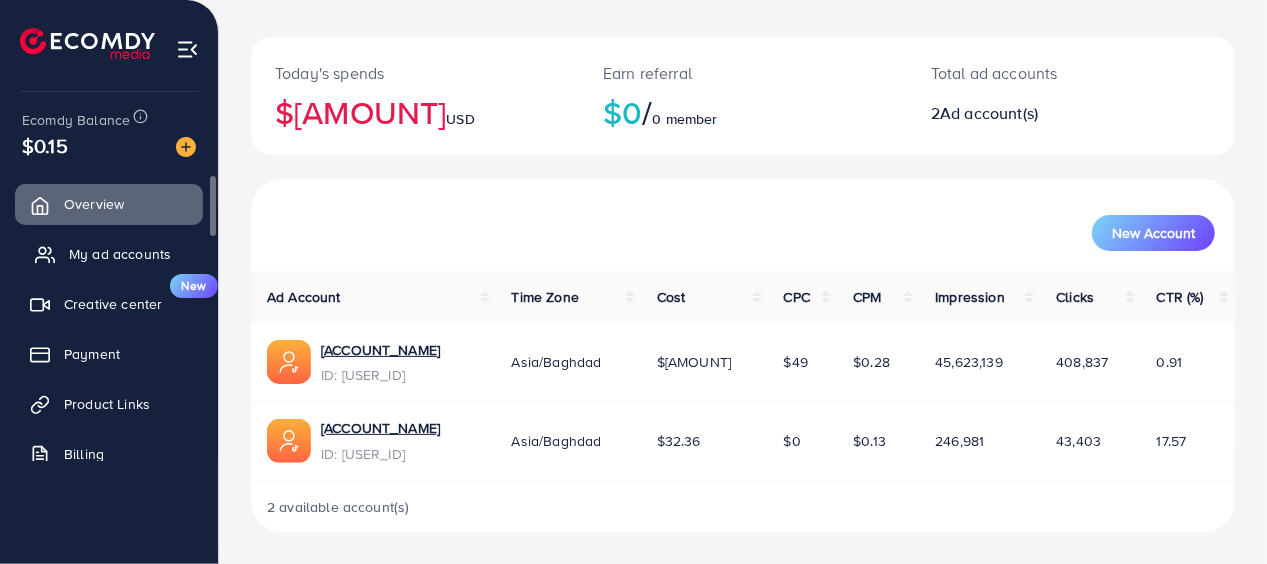 click on "My ad accounts" at bounding box center [109, 254] 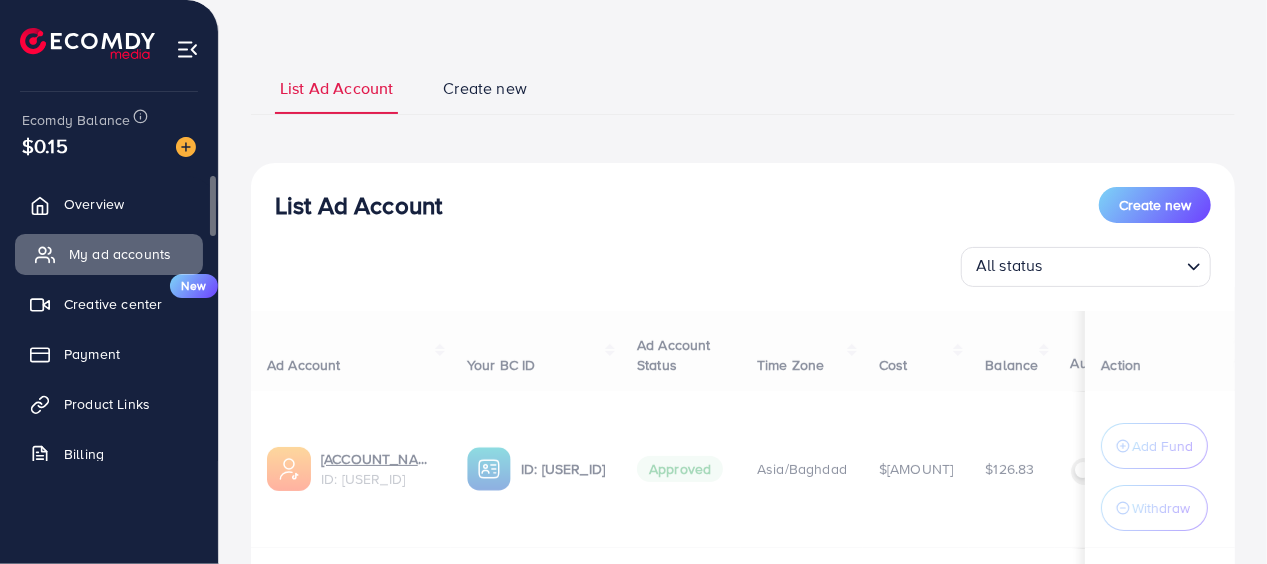 scroll, scrollTop: 0, scrollLeft: 0, axis: both 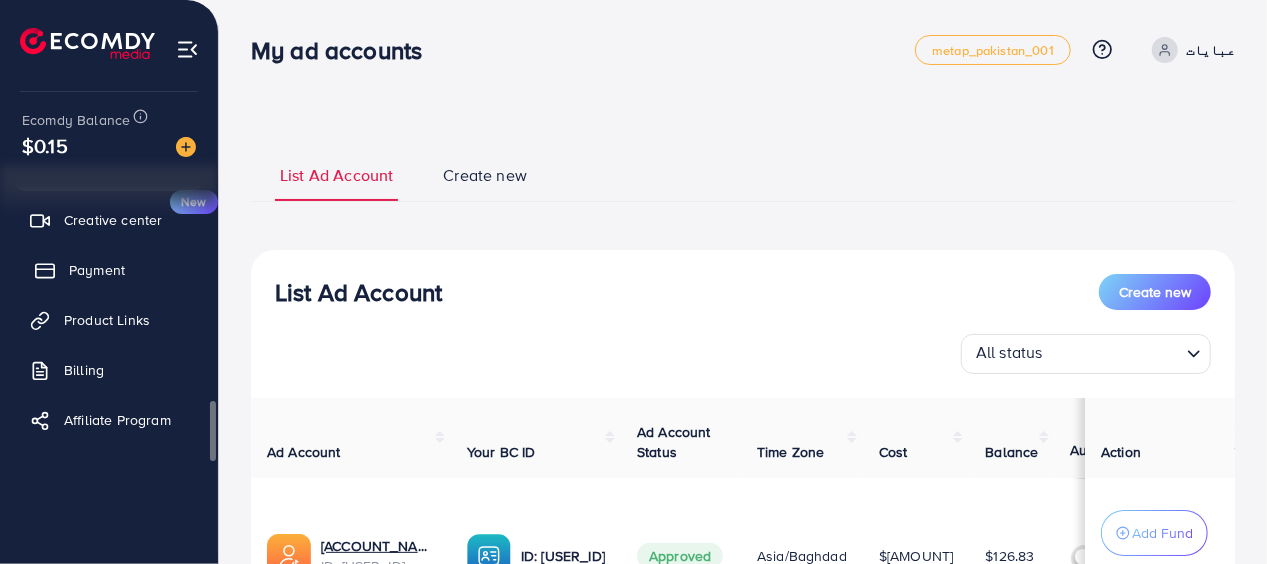 click on "Payment" at bounding box center [109, 270] 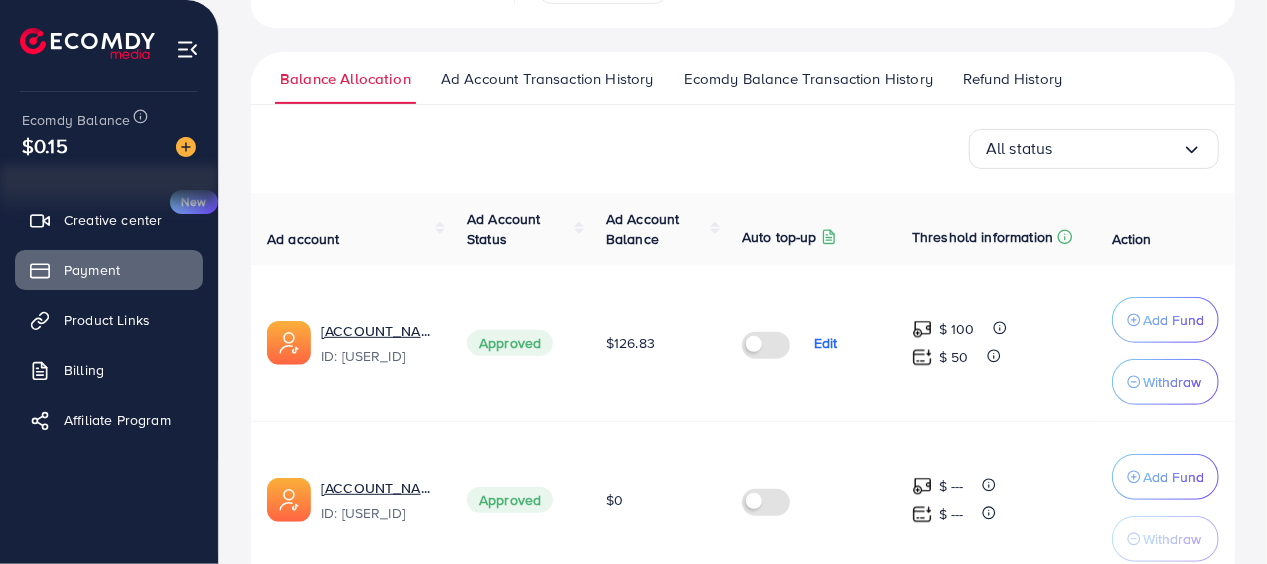 scroll, scrollTop: 0, scrollLeft: 0, axis: both 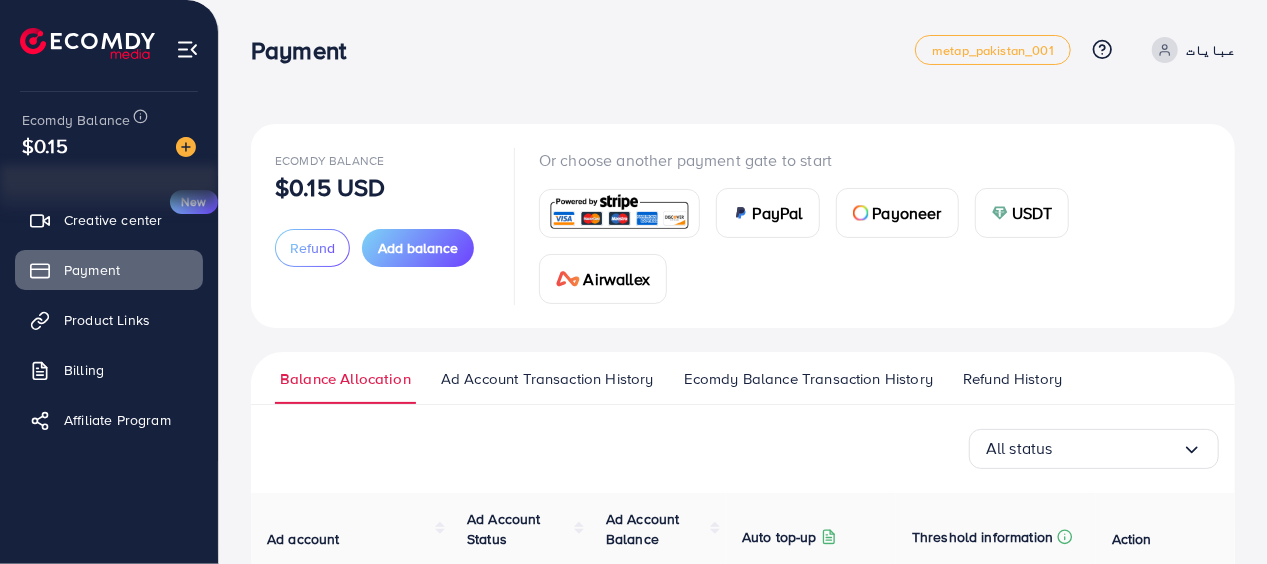 click on "PayPal" at bounding box center [778, 213] 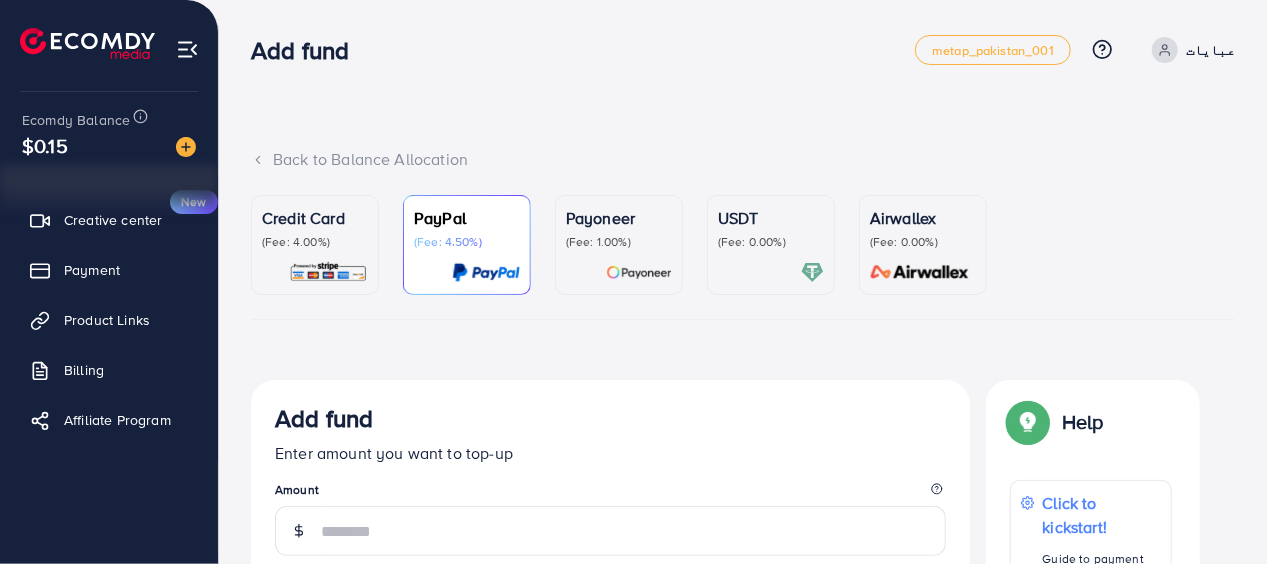 click on "Payoneer" at bounding box center (619, 218) 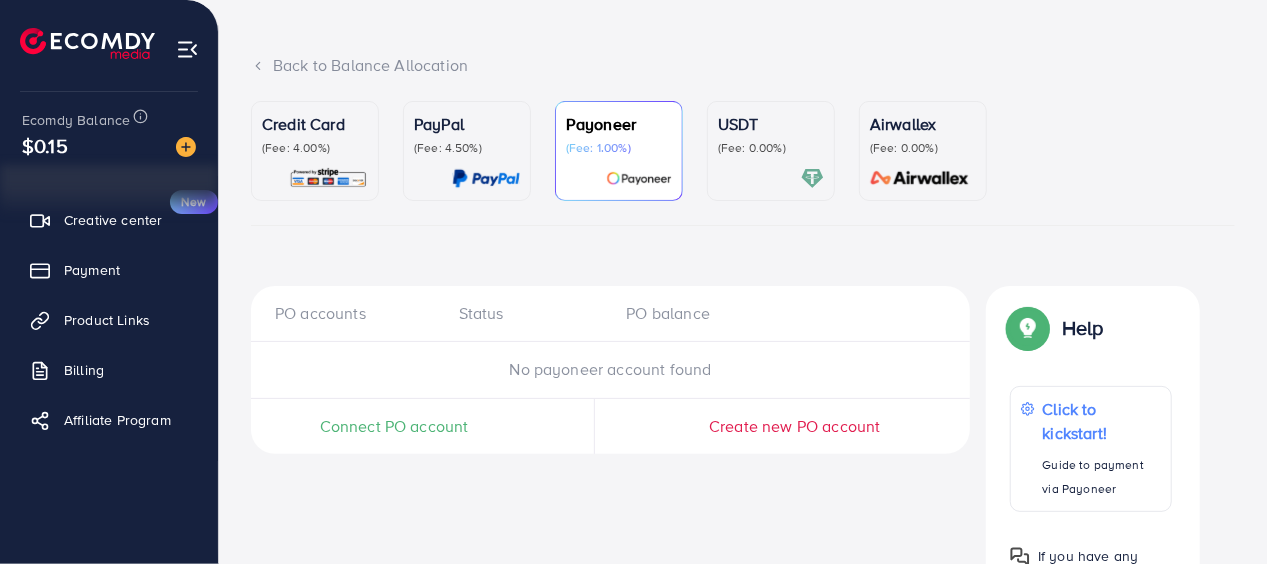 scroll, scrollTop: 200, scrollLeft: 0, axis: vertical 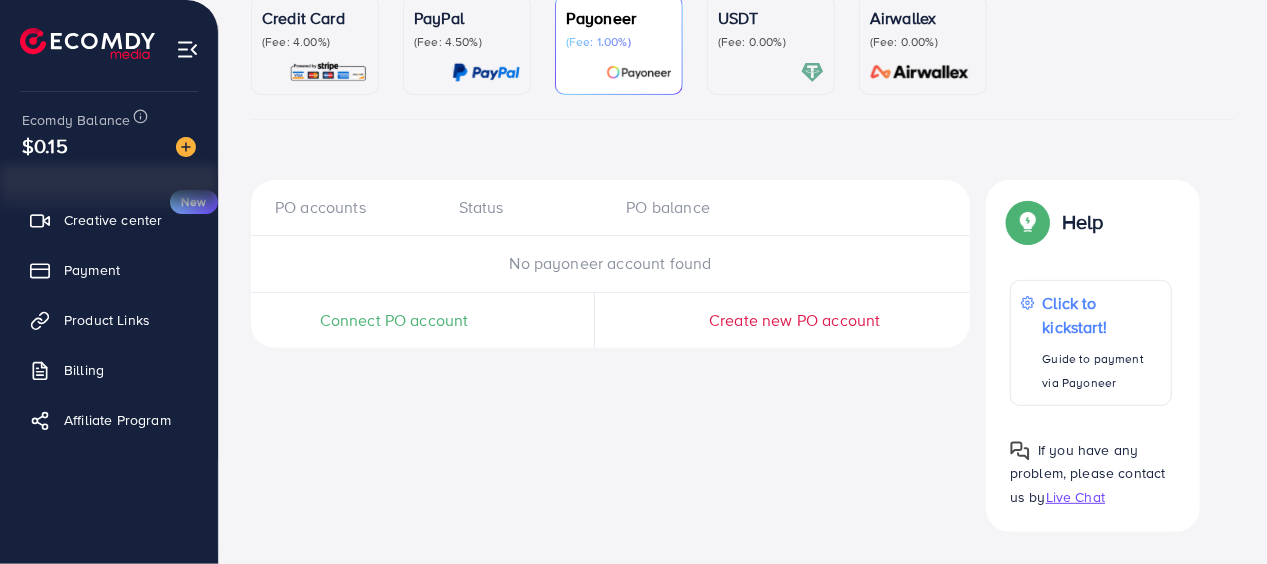 click on "USDT   (Fee: 0.00%)" at bounding box center (771, 45) 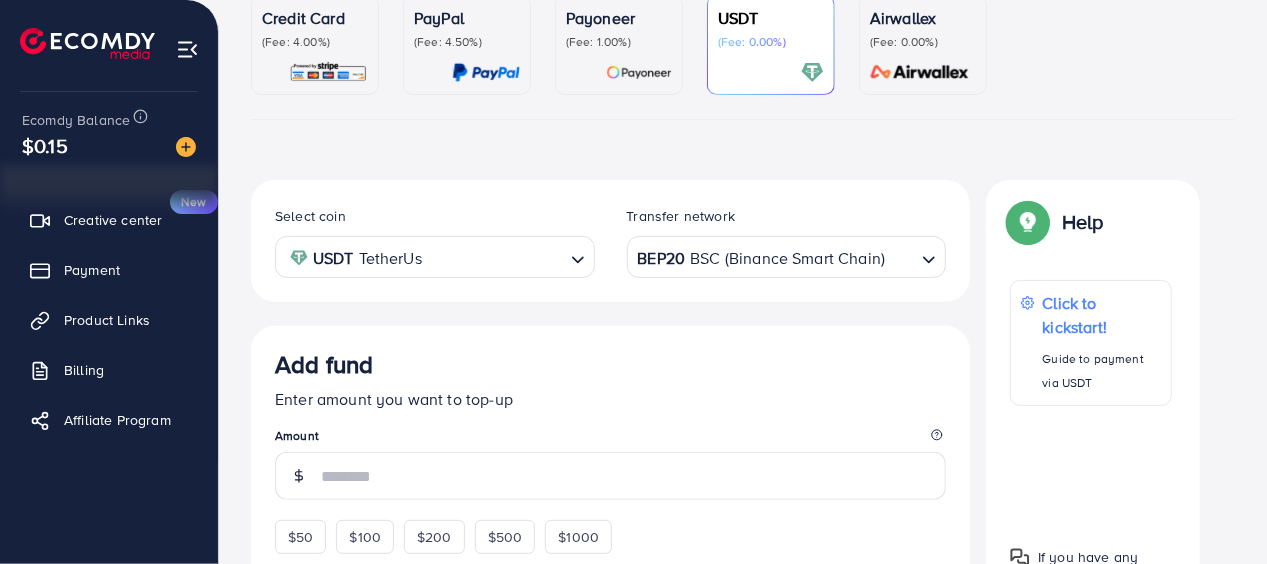 click on "BEP20 BSC (Binance Smart Chain)" at bounding box center (775, 255) 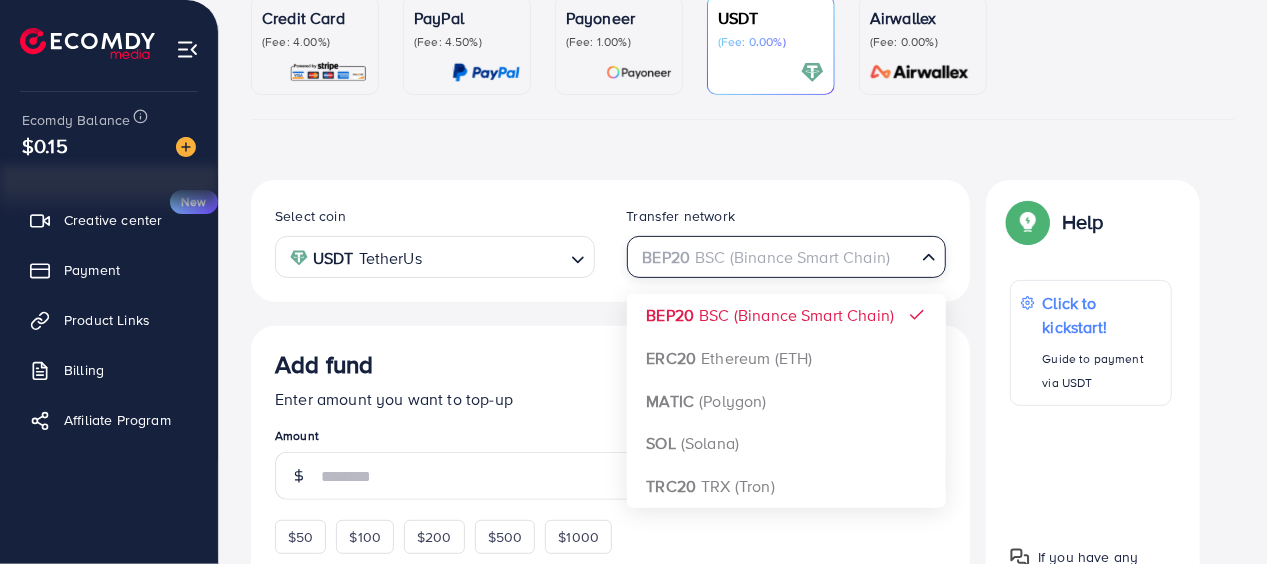 click at bounding box center (775, 257) 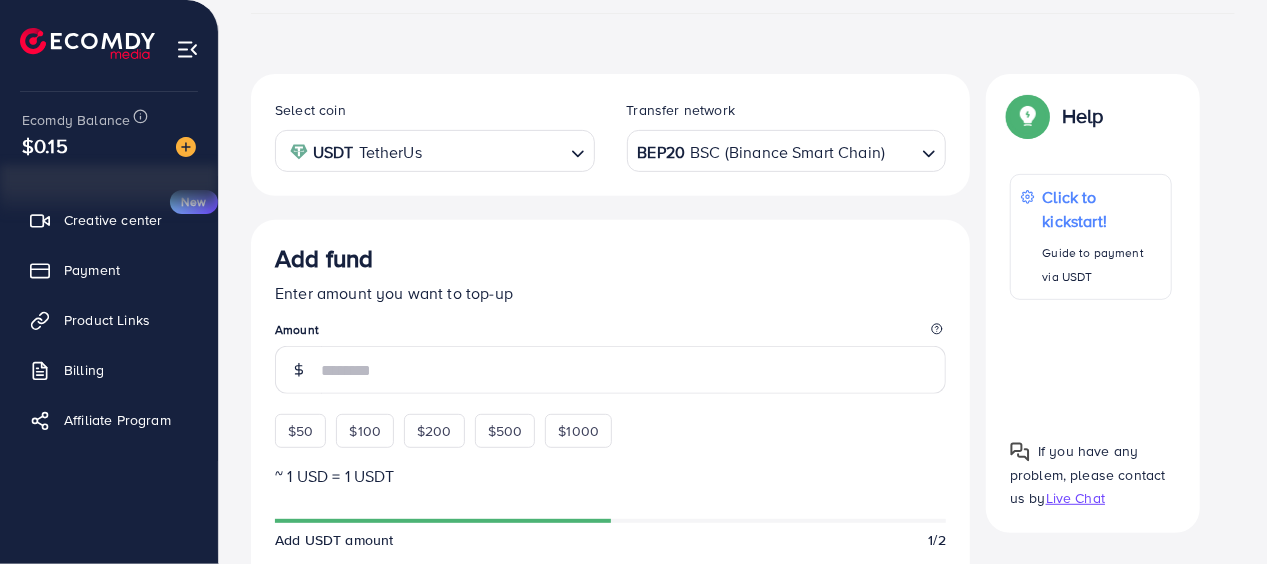 scroll, scrollTop: 500, scrollLeft: 0, axis: vertical 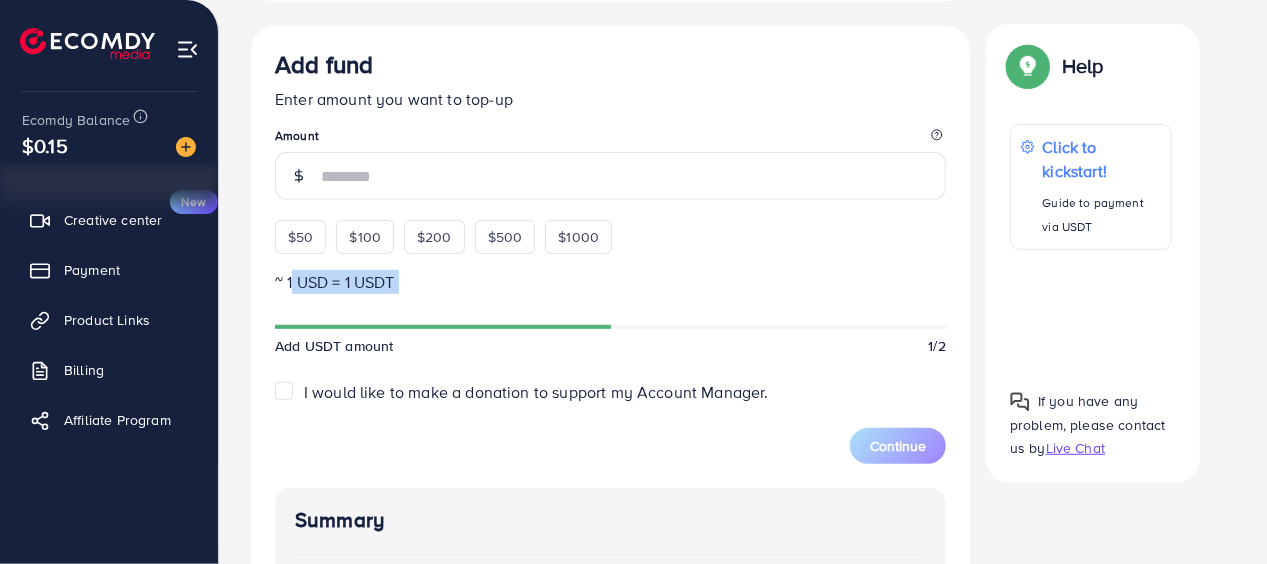 drag, startPoint x: 286, startPoint y: 283, endPoint x: 510, endPoint y: 297, distance: 224.43707 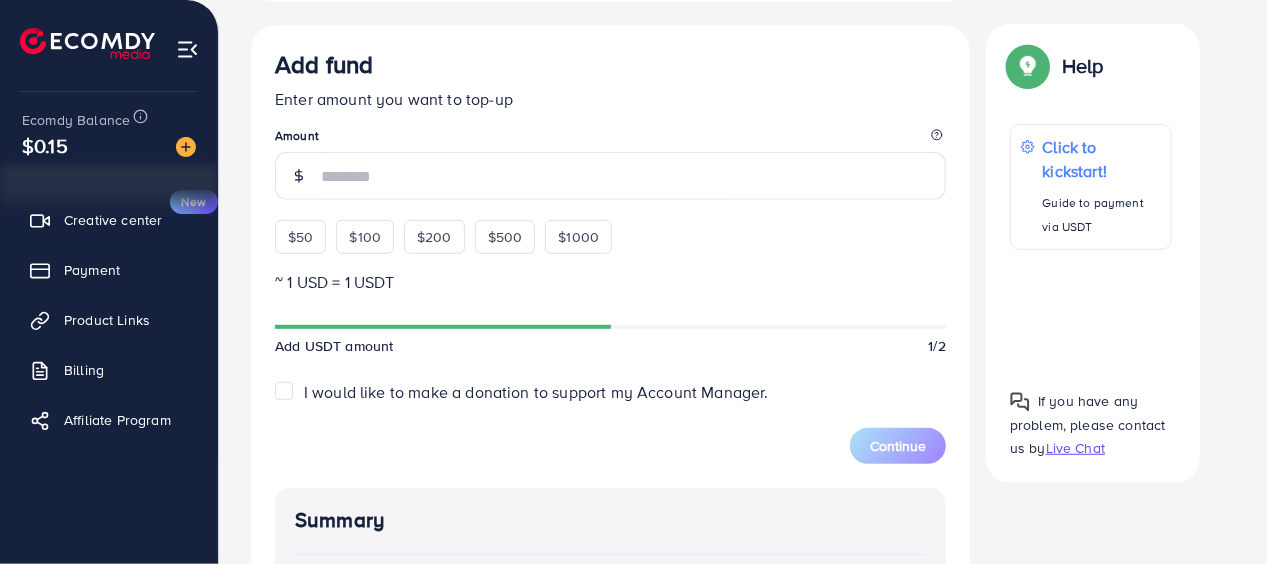 click on "Add fund  Enter amount you want to top-up Amount $50 $100 $200 $500 $1000  ~ 1 USD = 1 USDT   Add USDT amount  1/2 I would like to make a donation to support my Account Manager. 5% 10% 15% 20%  Continue" at bounding box center (610, 257) 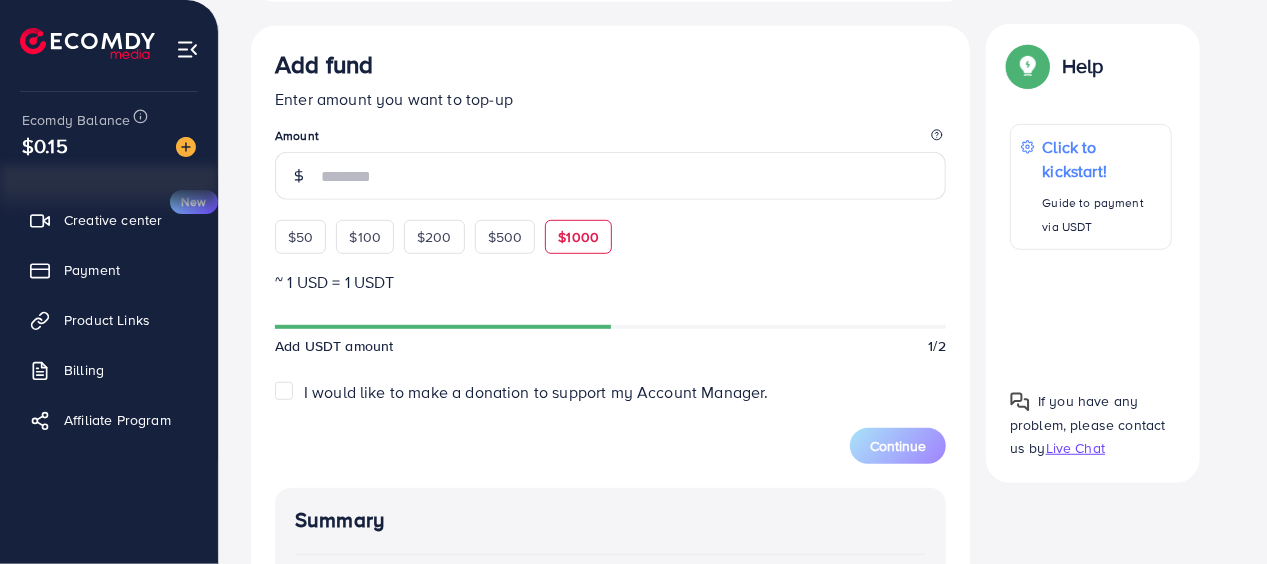 click on "$1000" at bounding box center (578, 237) 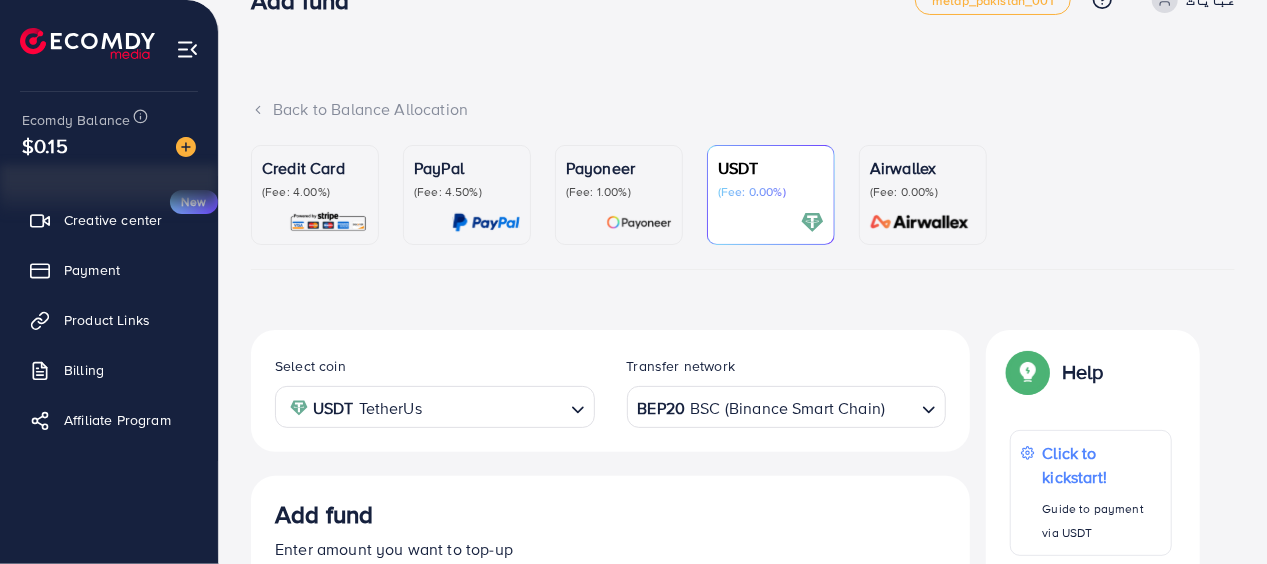 scroll, scrollTop: 0, scrollLeft: 0, axis: both 